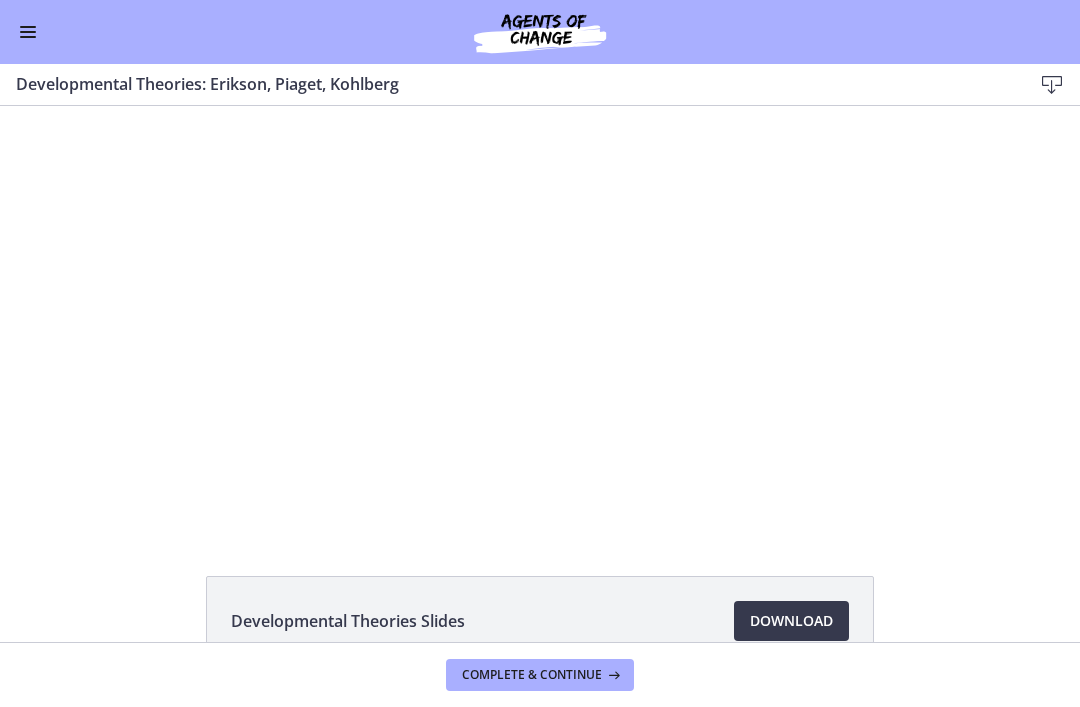 scroll, scrollTop: 0, scrollLeft: 0, axis: both 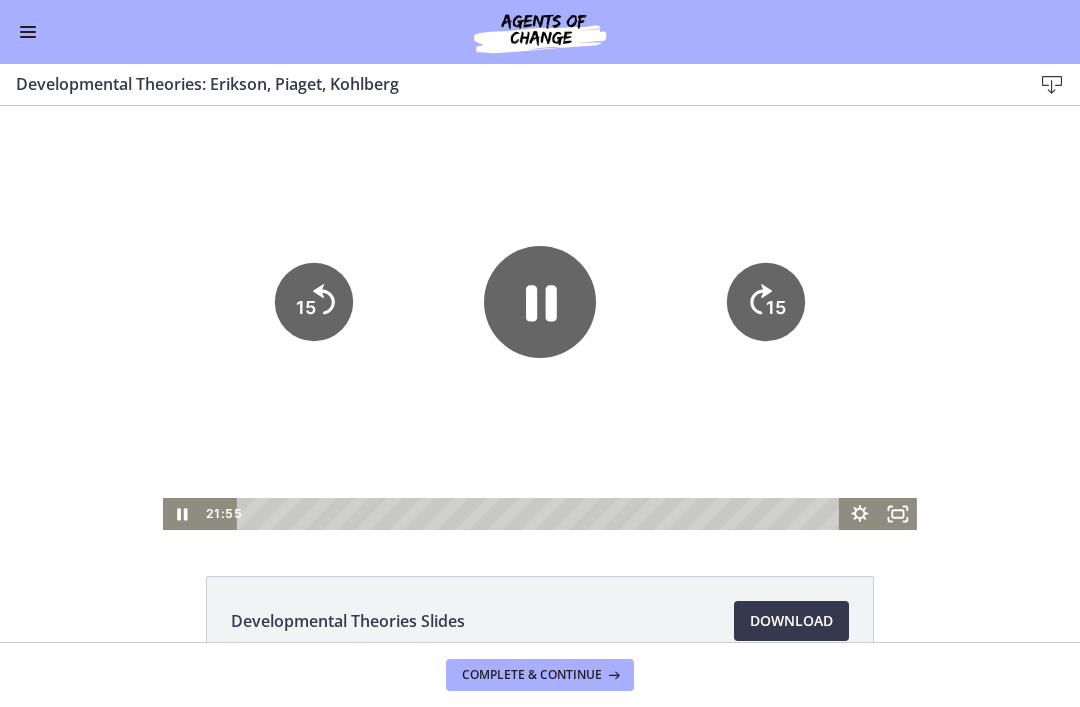 click at bounding box center [540, 318] 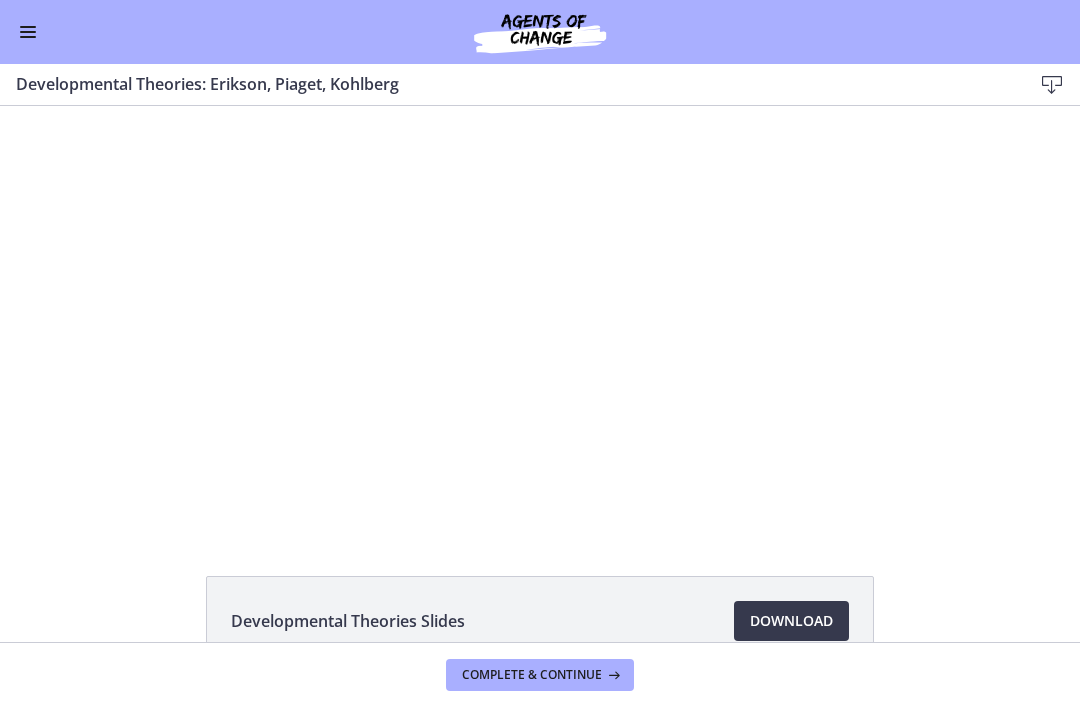 click at bounding box center (540, 318) 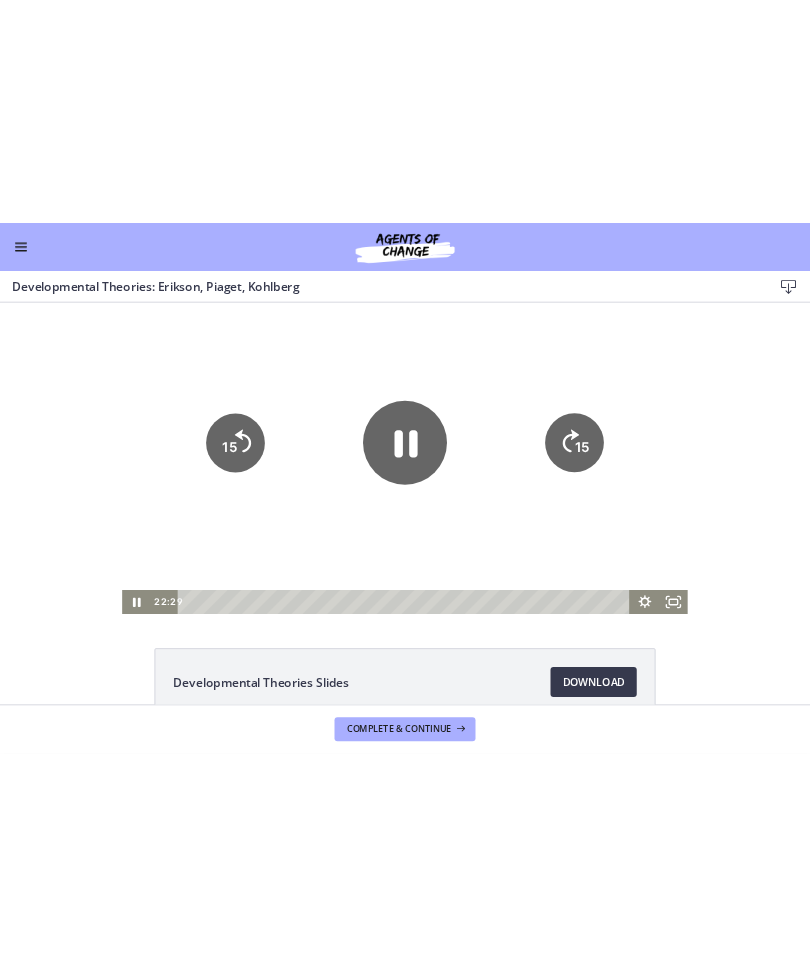 scroll, scrollTop: 10, scrollLeft: 0, axis: vertical 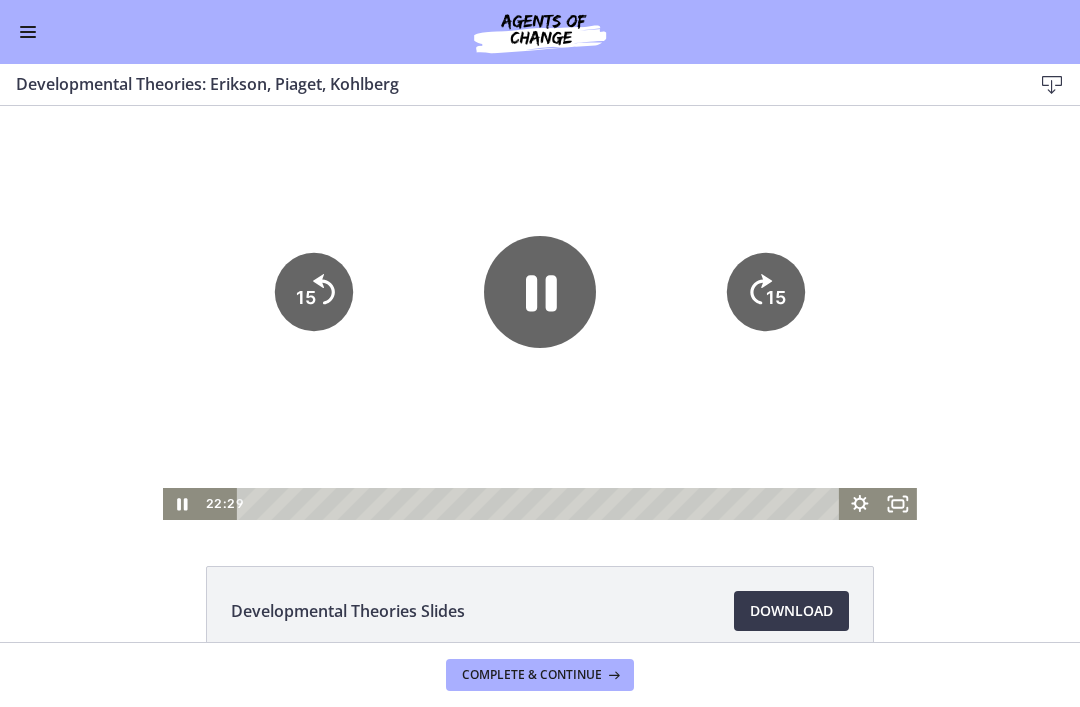 click 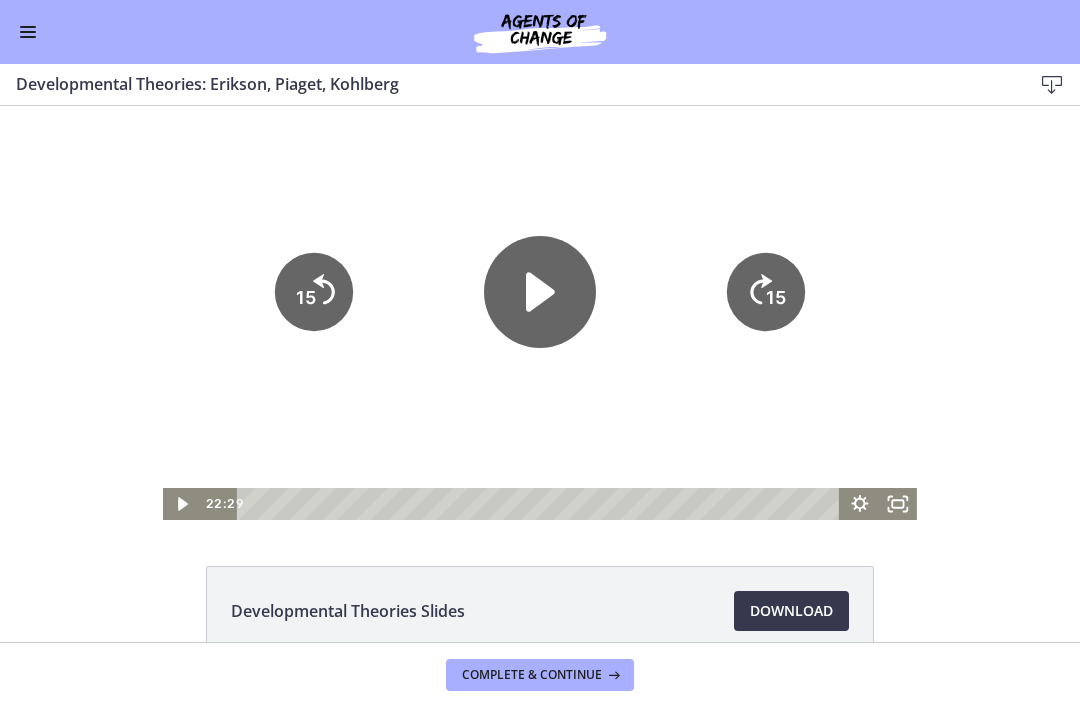 click 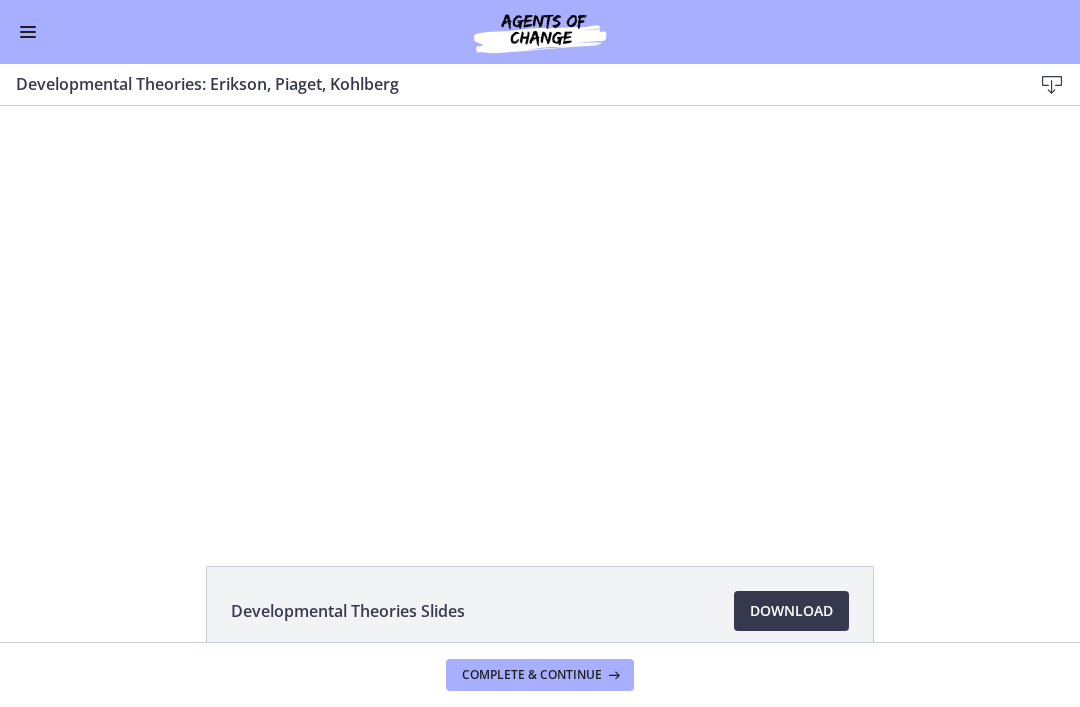 click at bounding box center [540, 308] 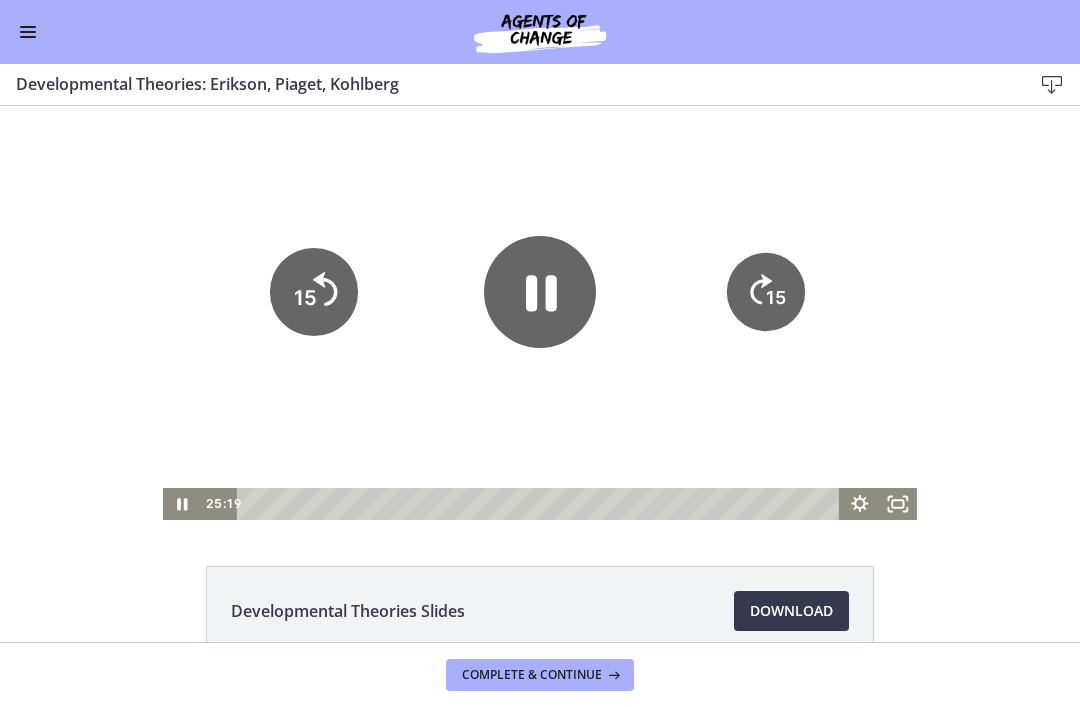 click 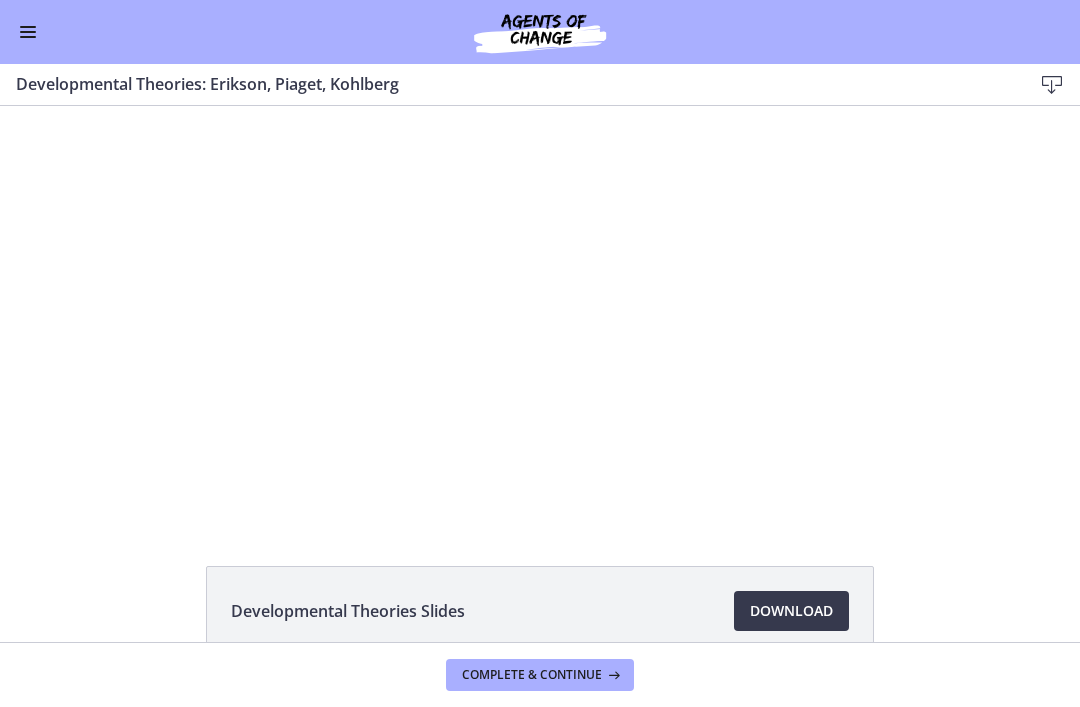 click at bounding box center (540, 308) 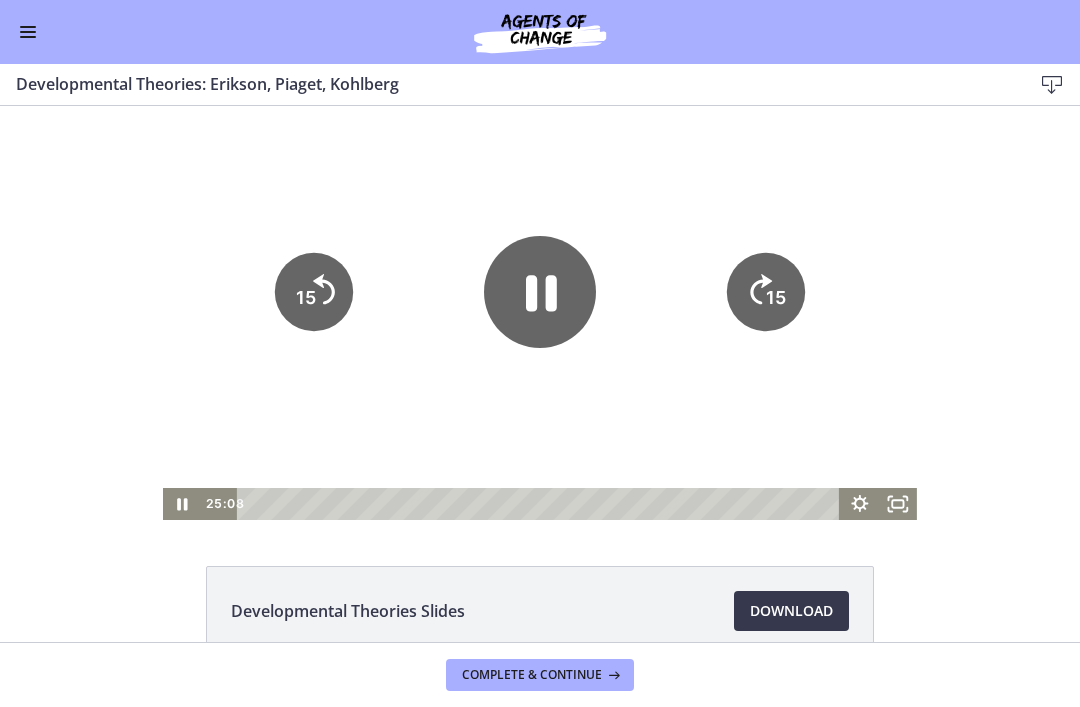 click 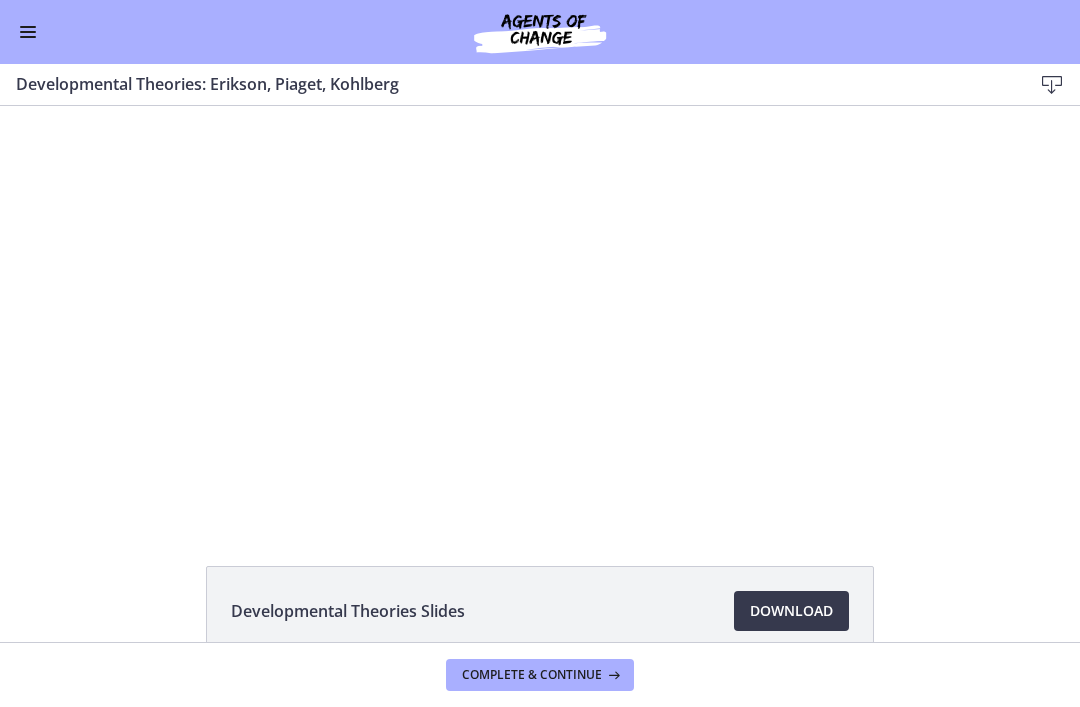 click at bounding box center (540, 308) 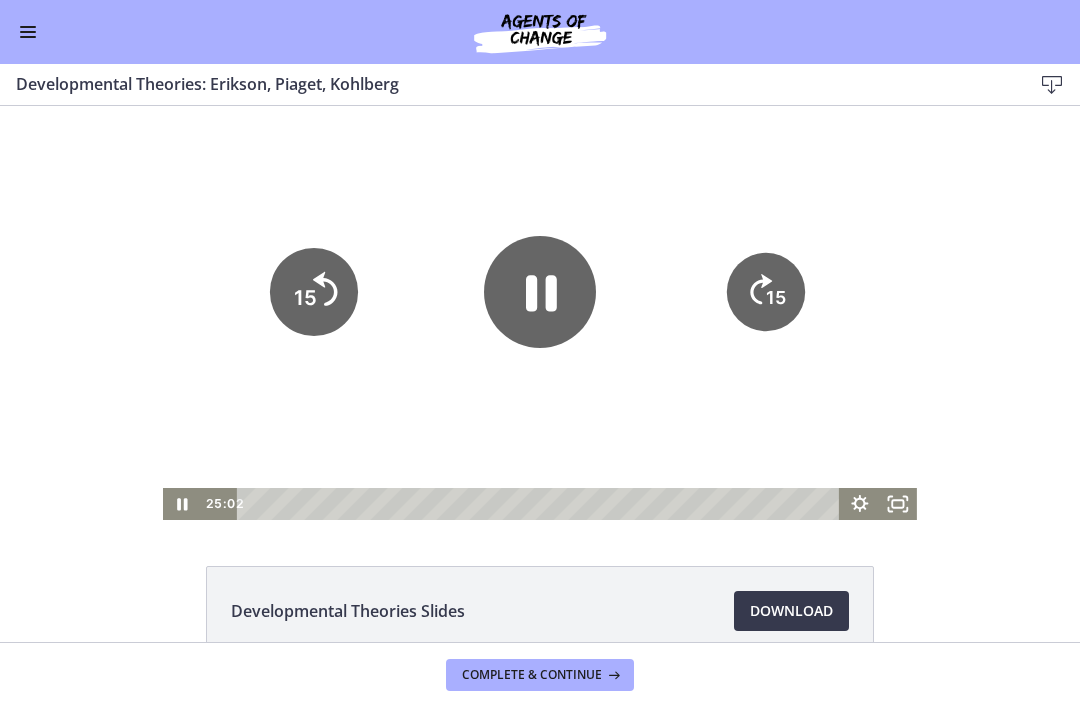 click on "15" 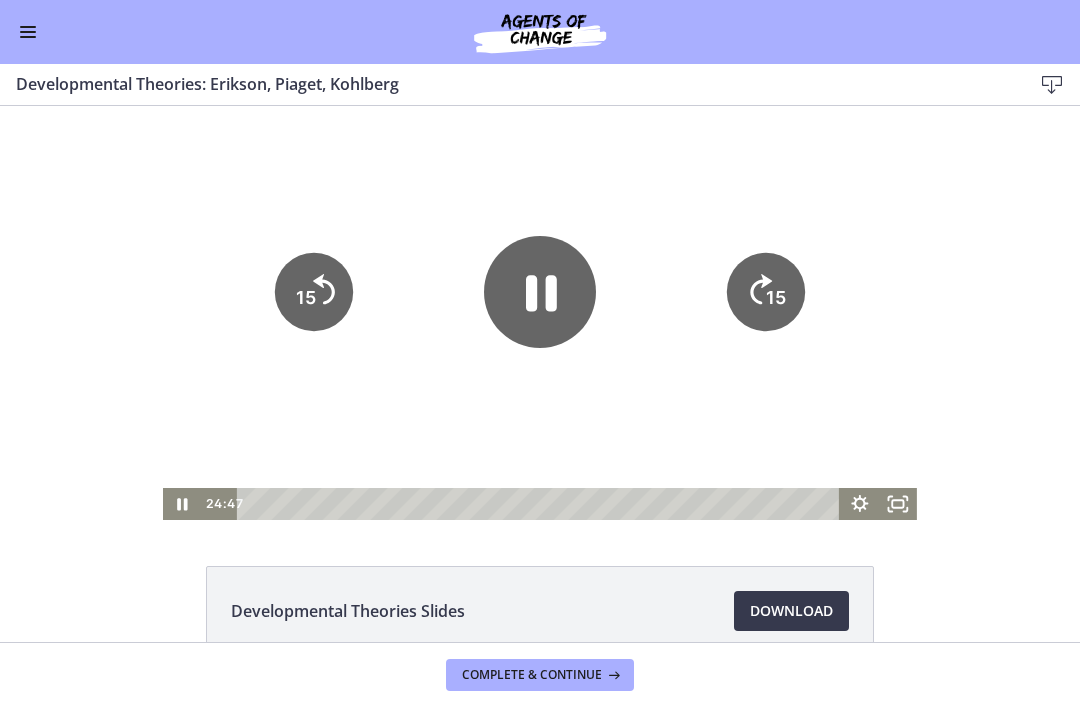 click 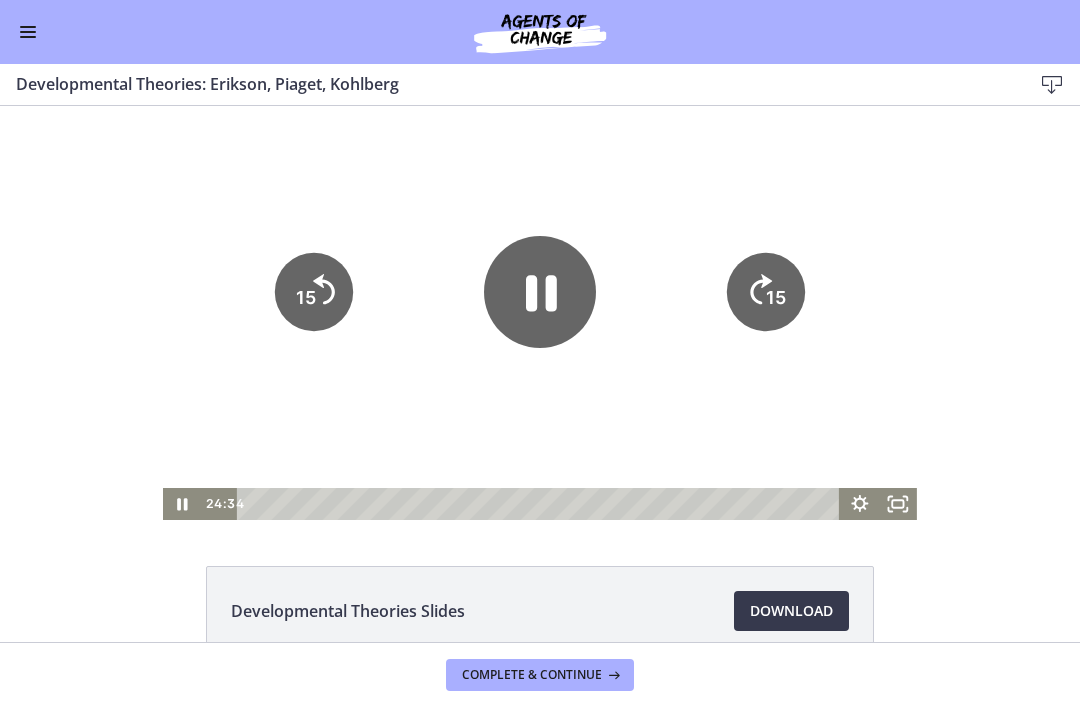 click 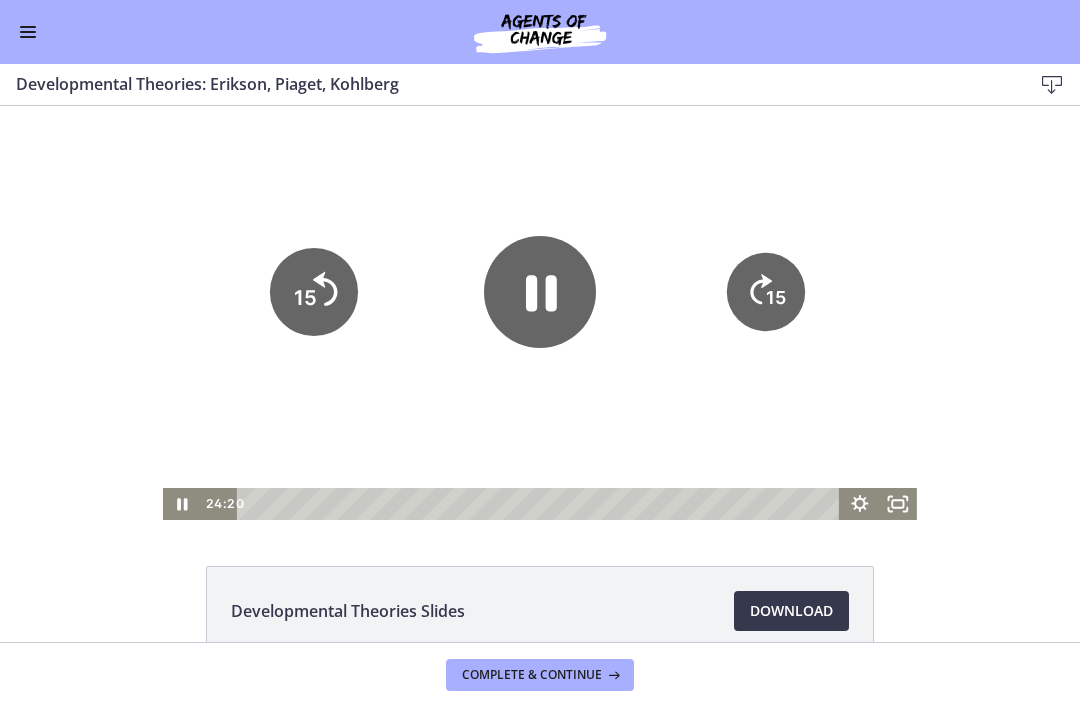 click on "15" 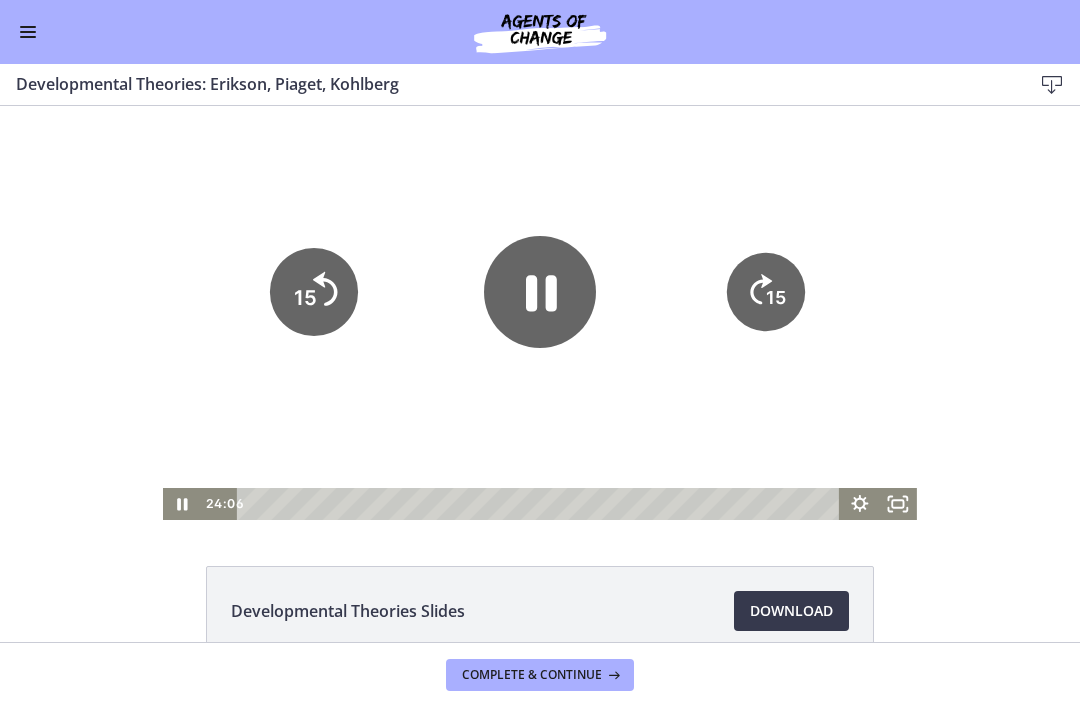 click on "15" 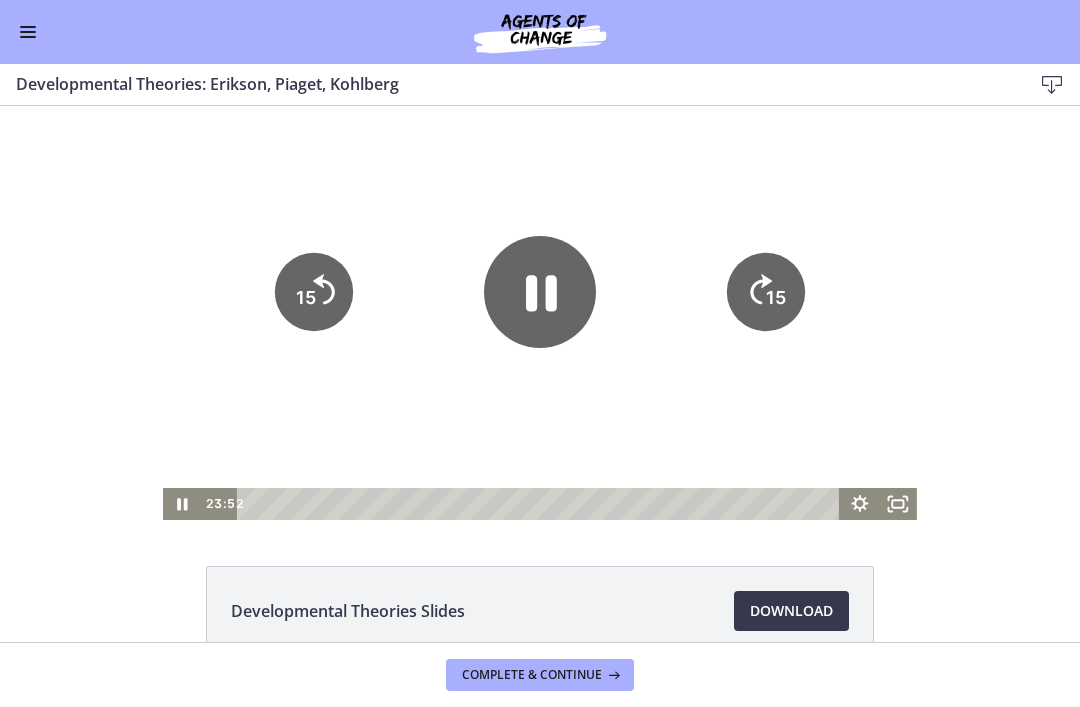 click on "15" 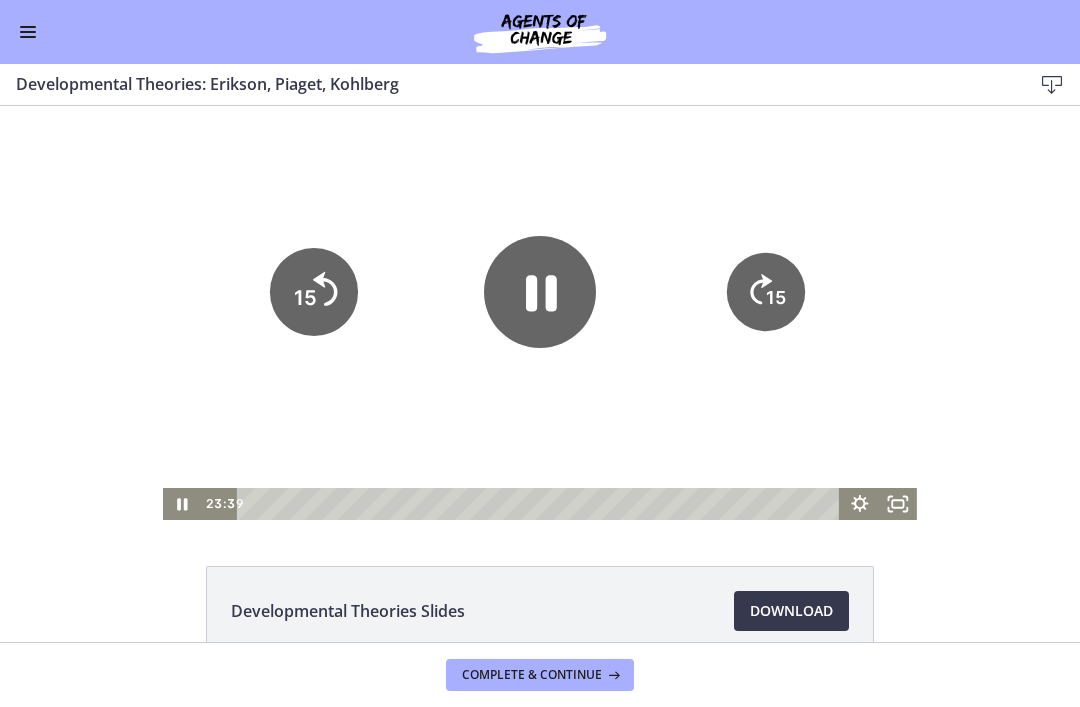 click on "15" 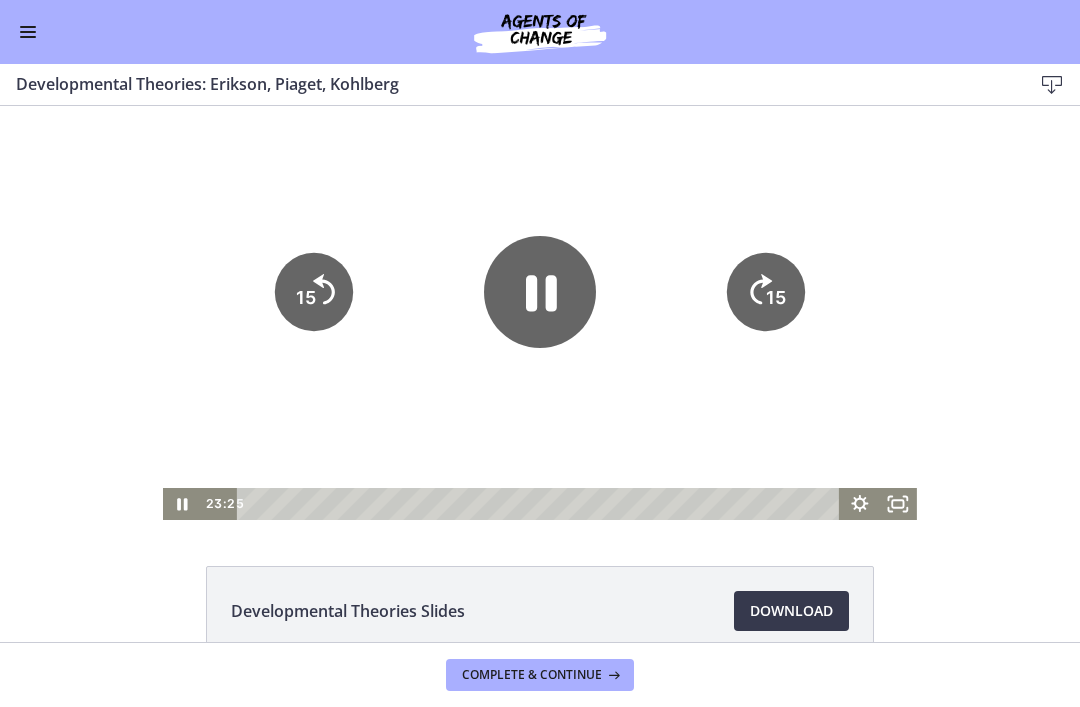 click on "15" 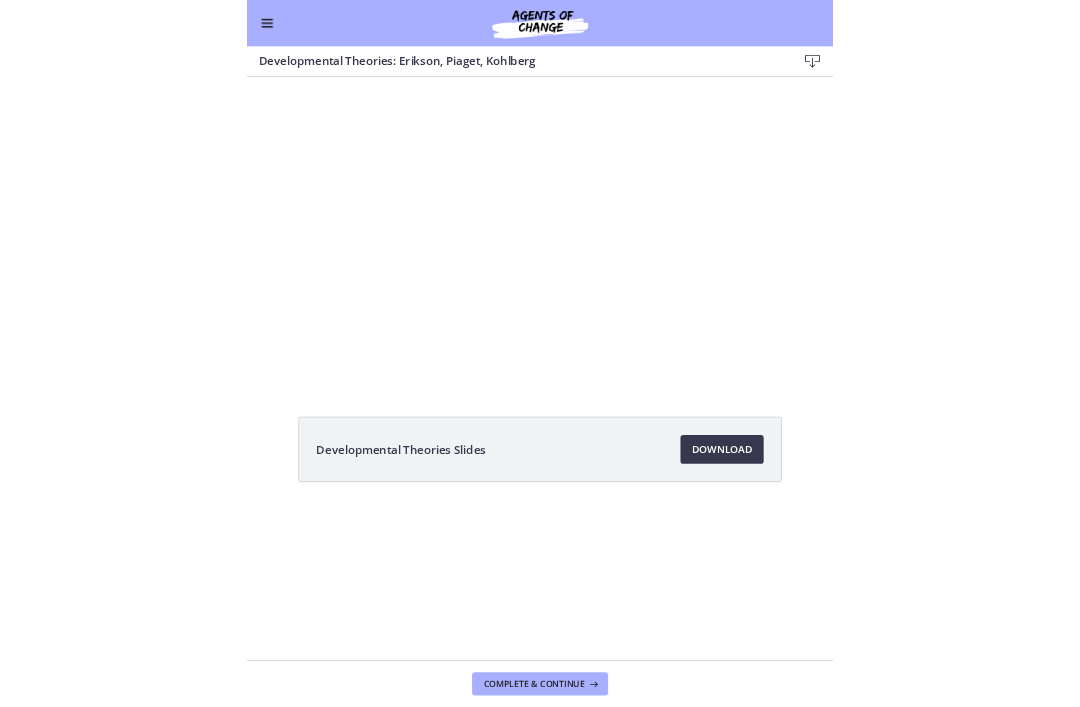 scroll, scrollTop: 0, scrollLeft: 0, axis: both 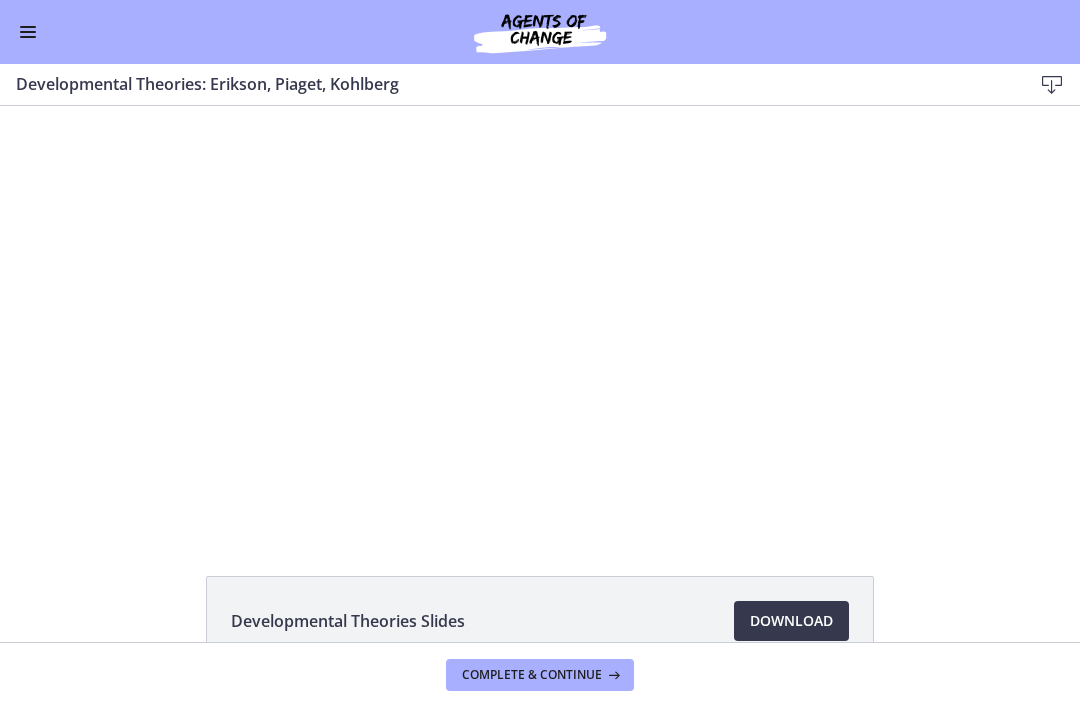 click at bounding box center (540, 318) 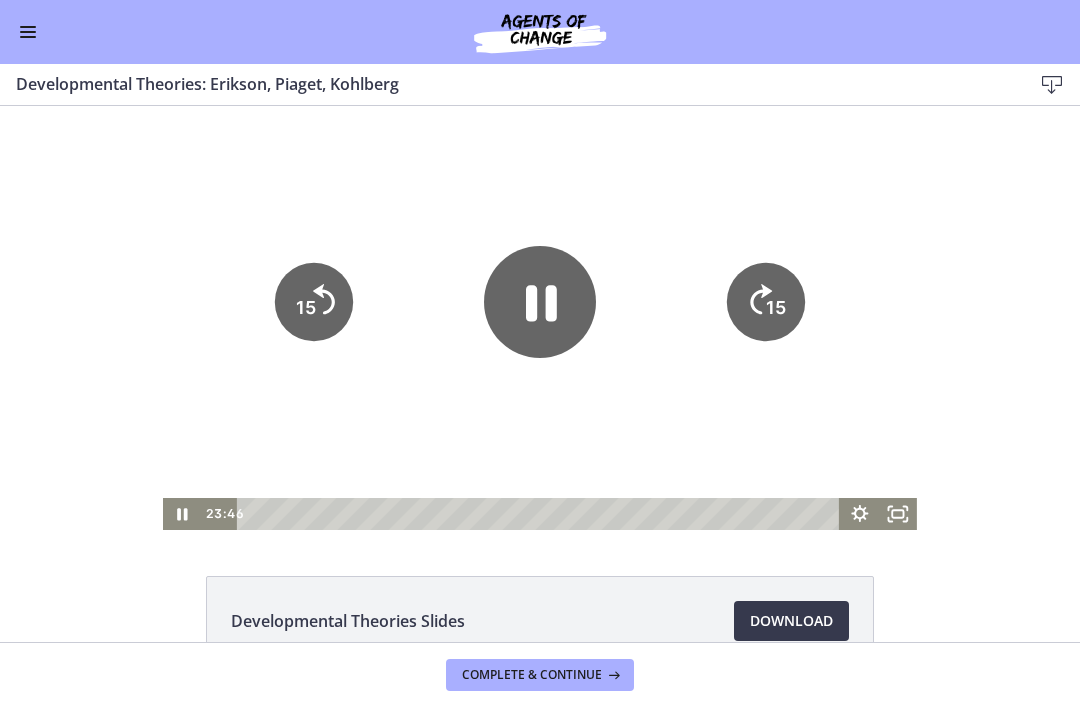 click 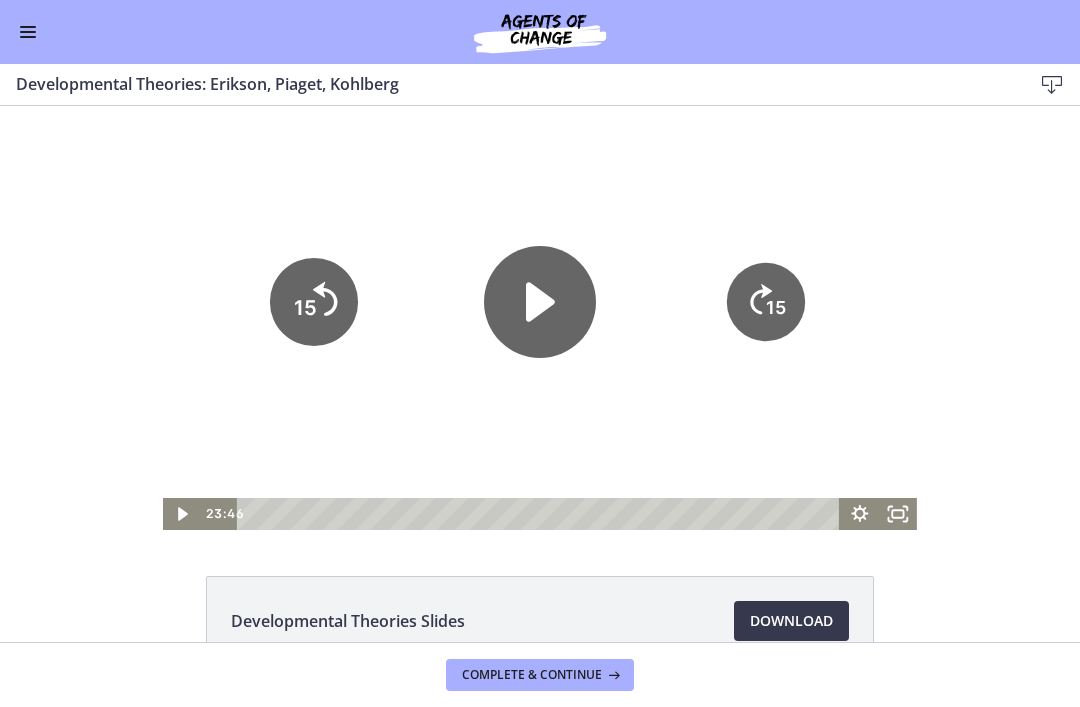 click on "15" 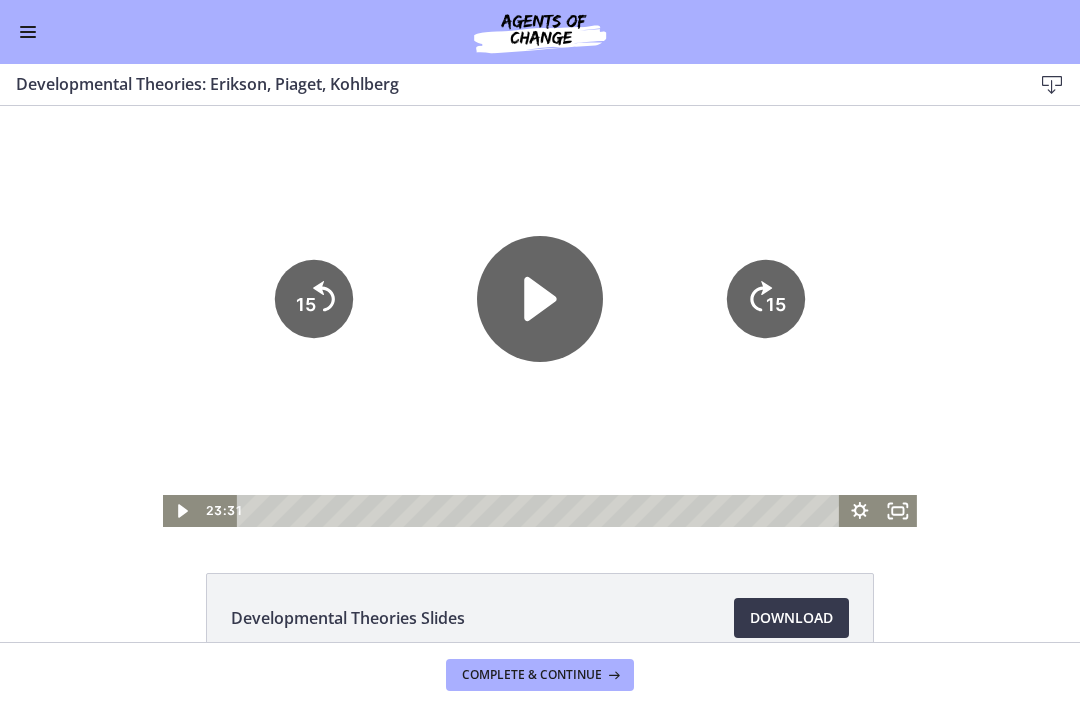 click 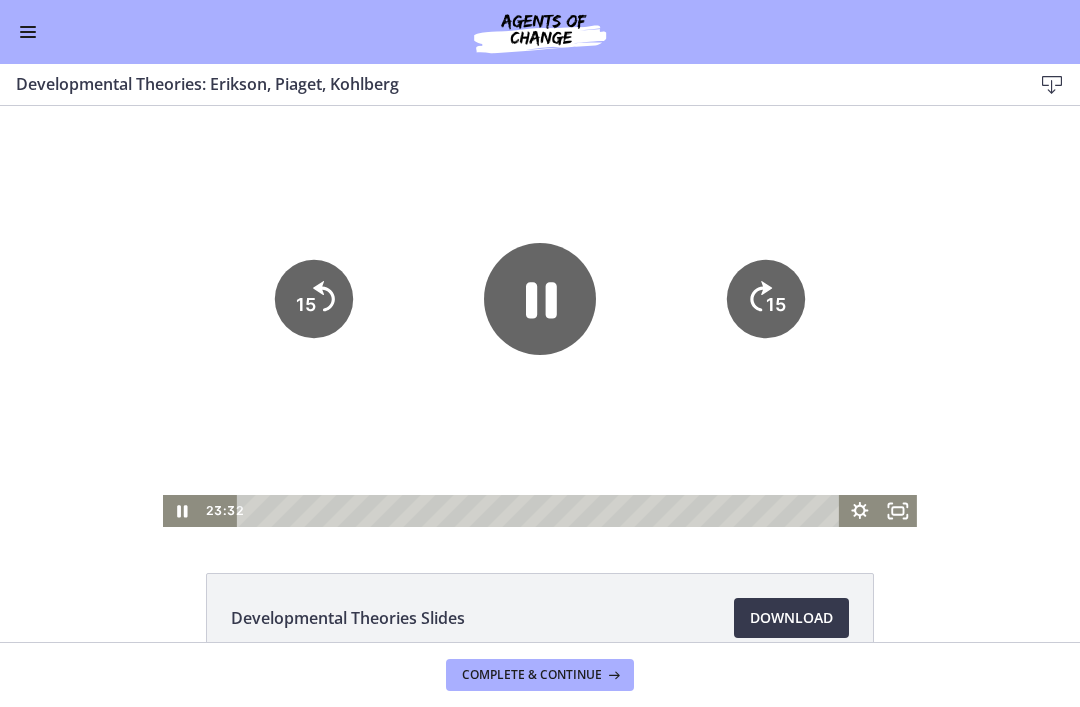 click 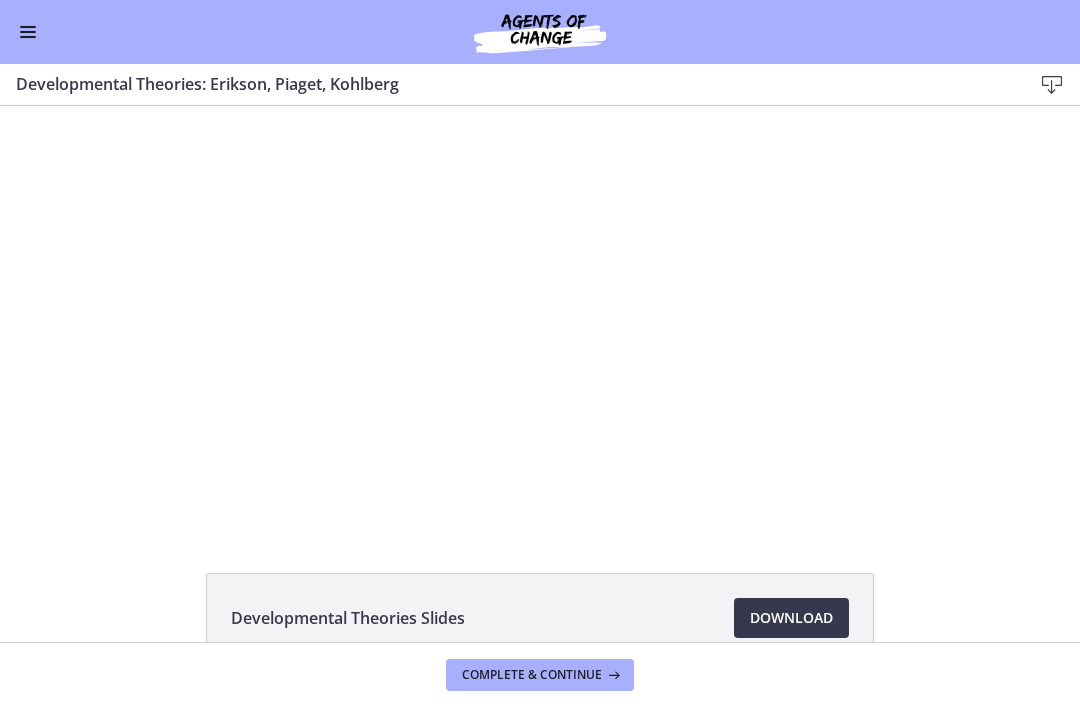 click at bounding box center (540, 315) 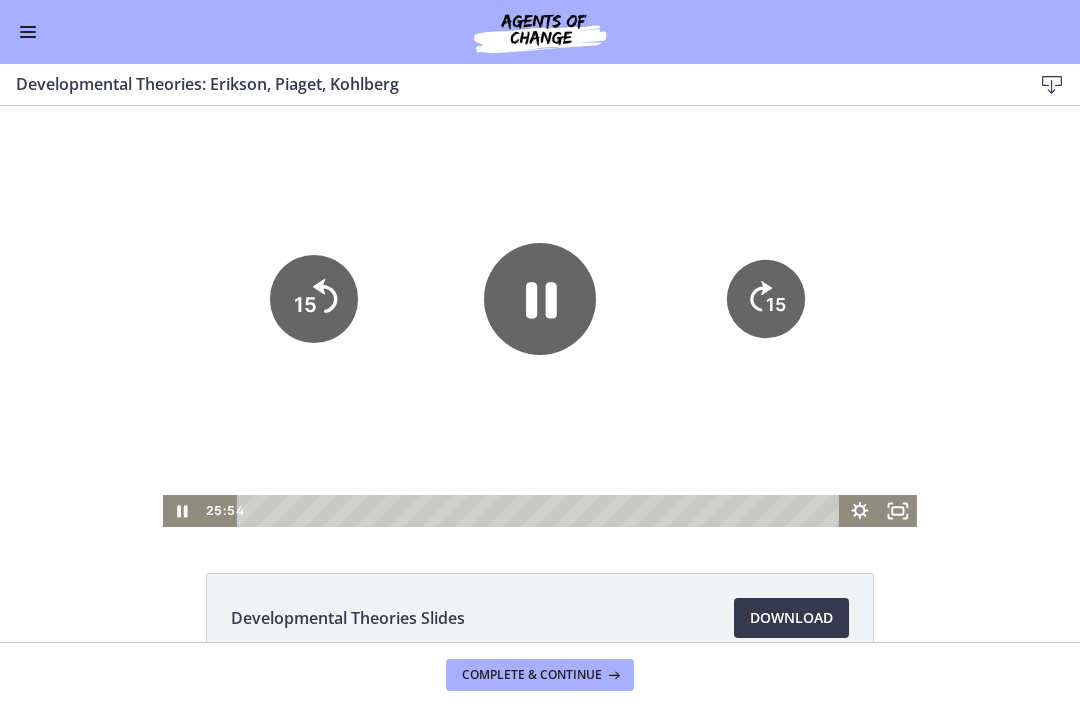 click on "15" 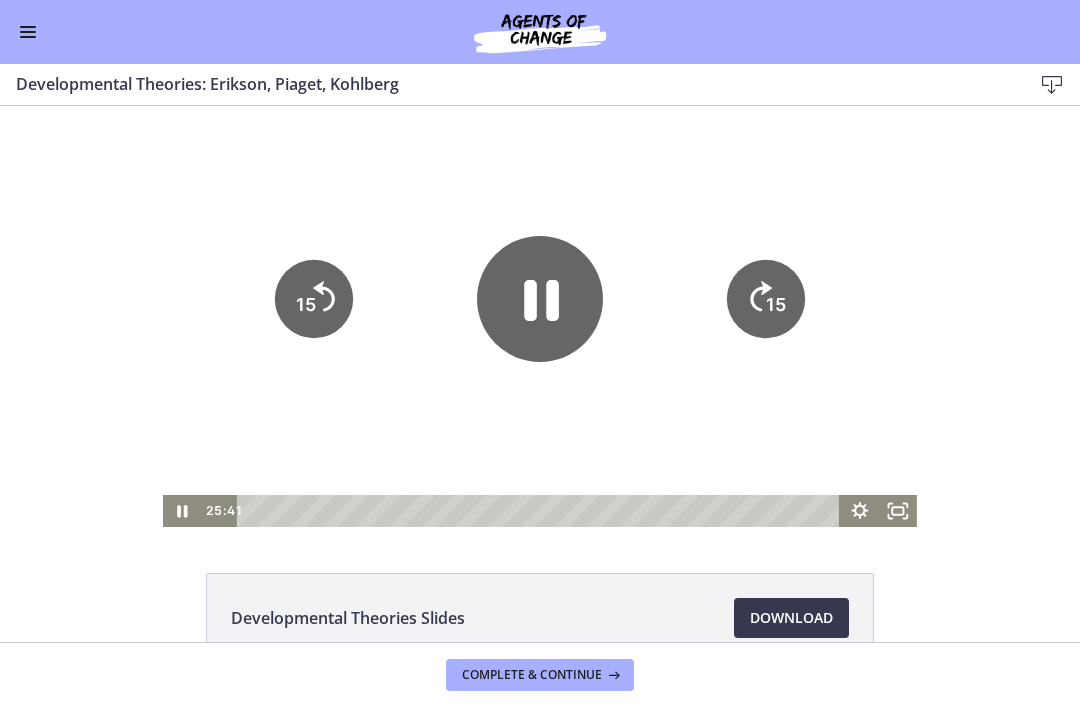 click 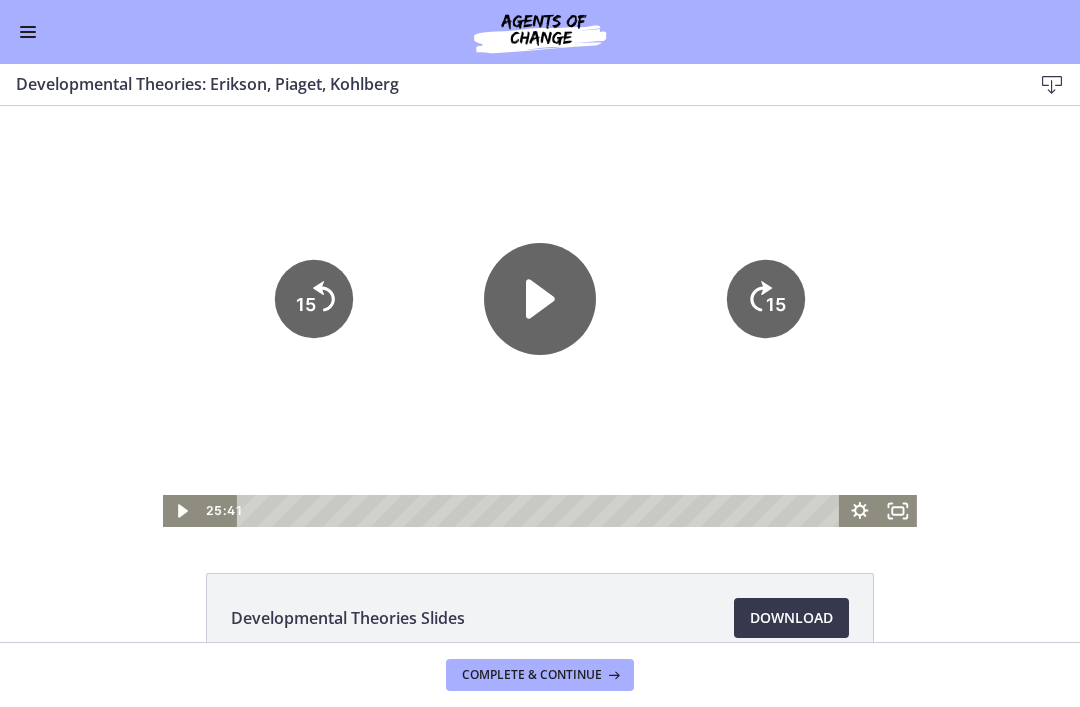 click 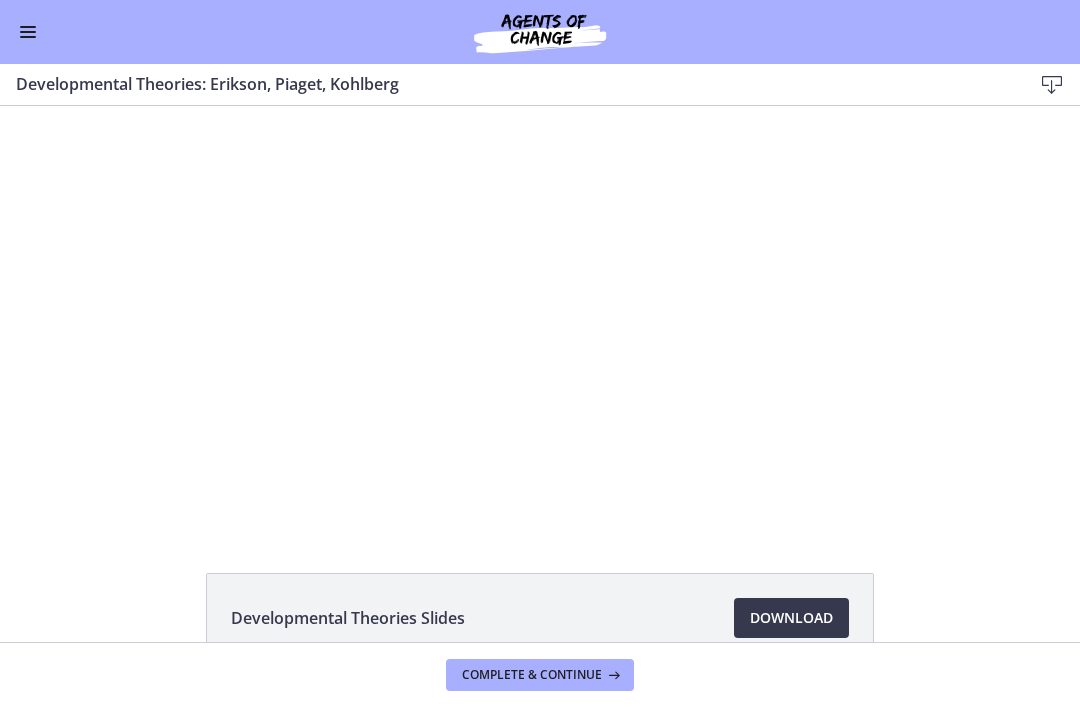 click at bounding box center (540, 315) 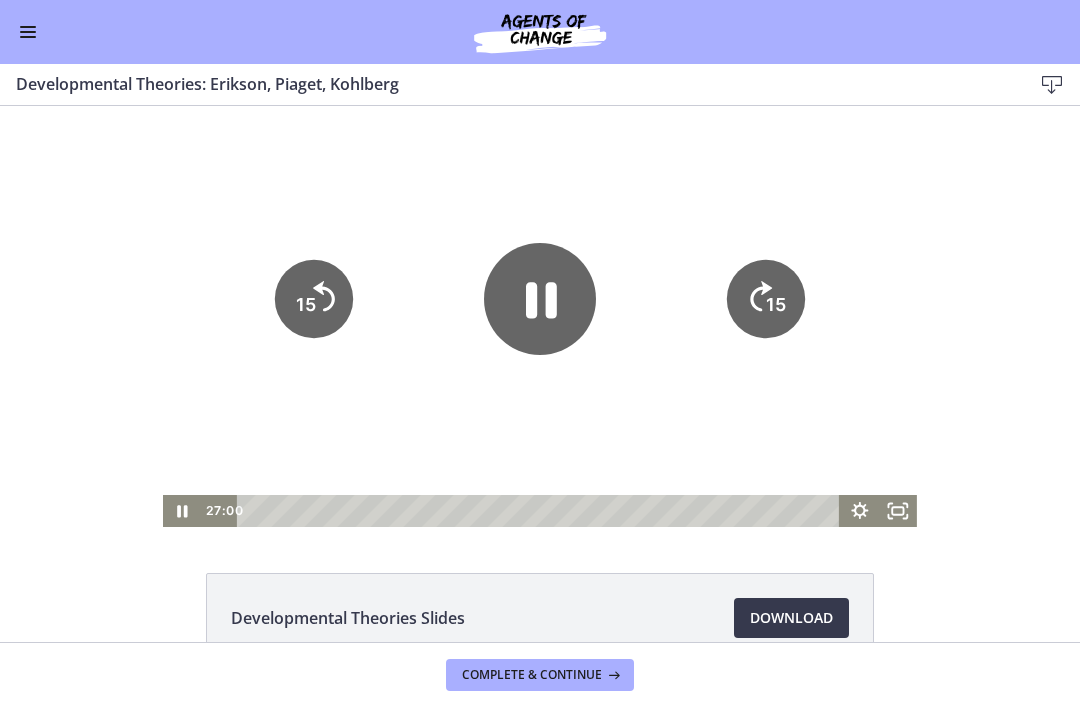 click 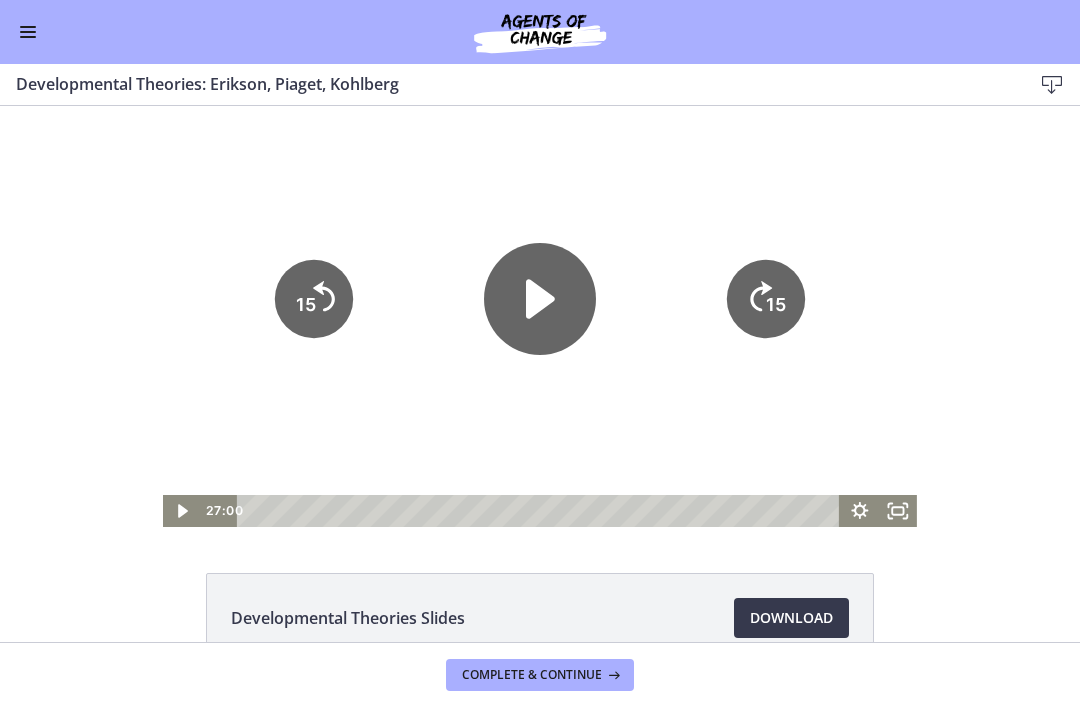 click 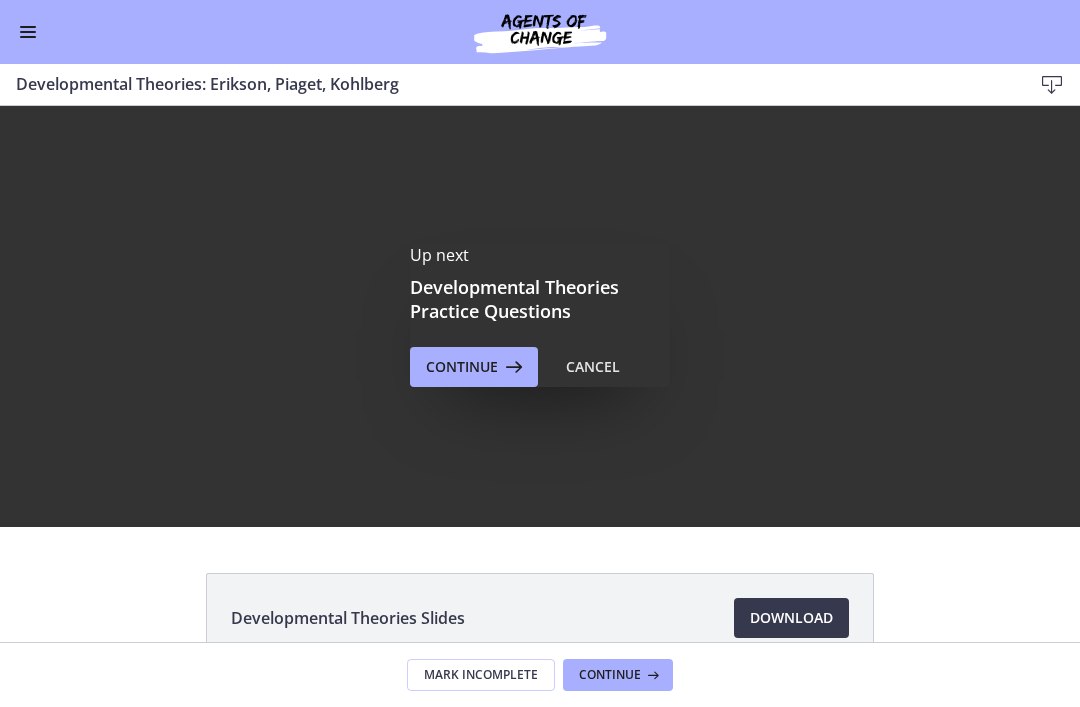 click on "Continue" at bounding box center [462, 367] 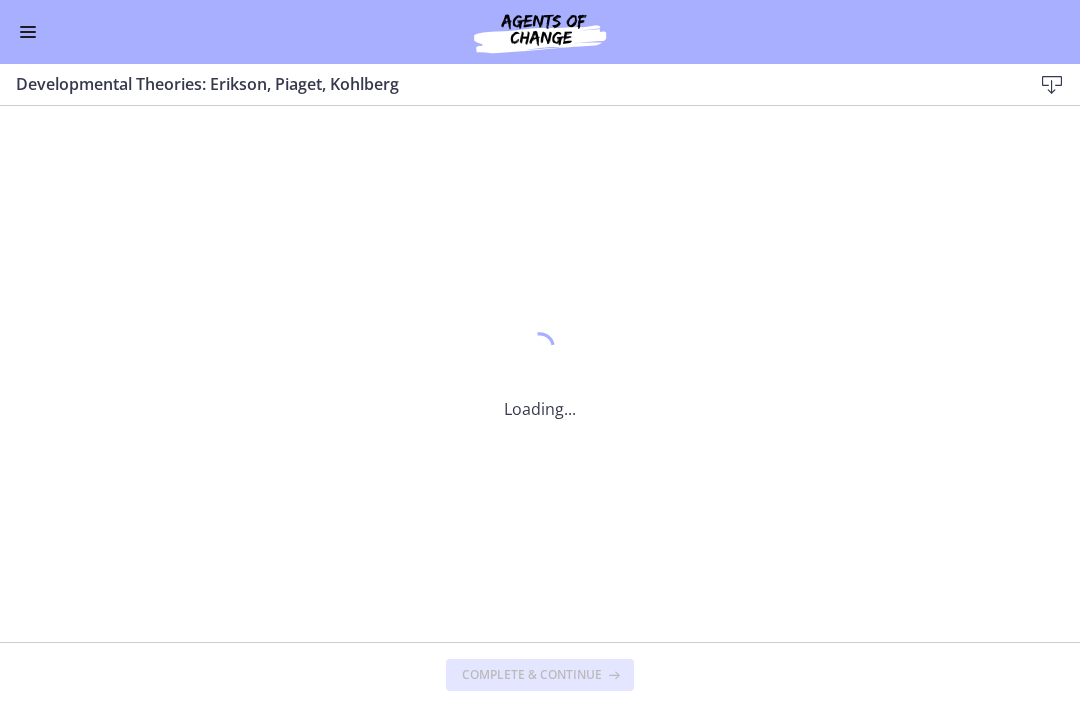 scroll, scrollTop: 0, scrollLeft: 0, axis: both 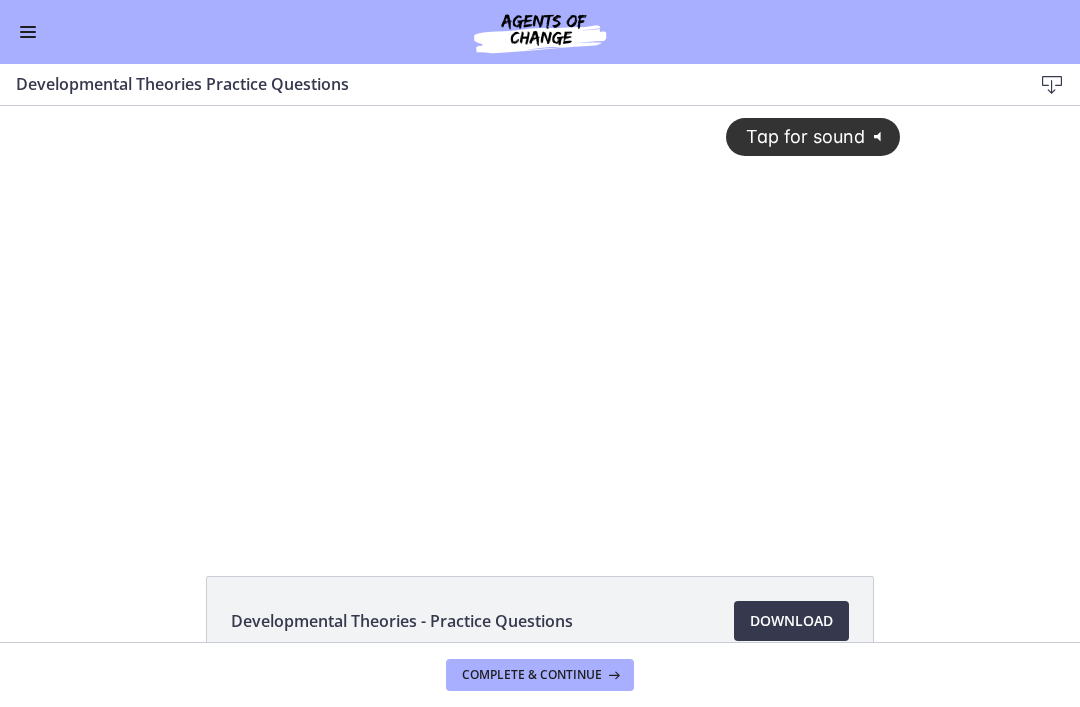 click on "Tap for sound" at bounding box center (796, 136) 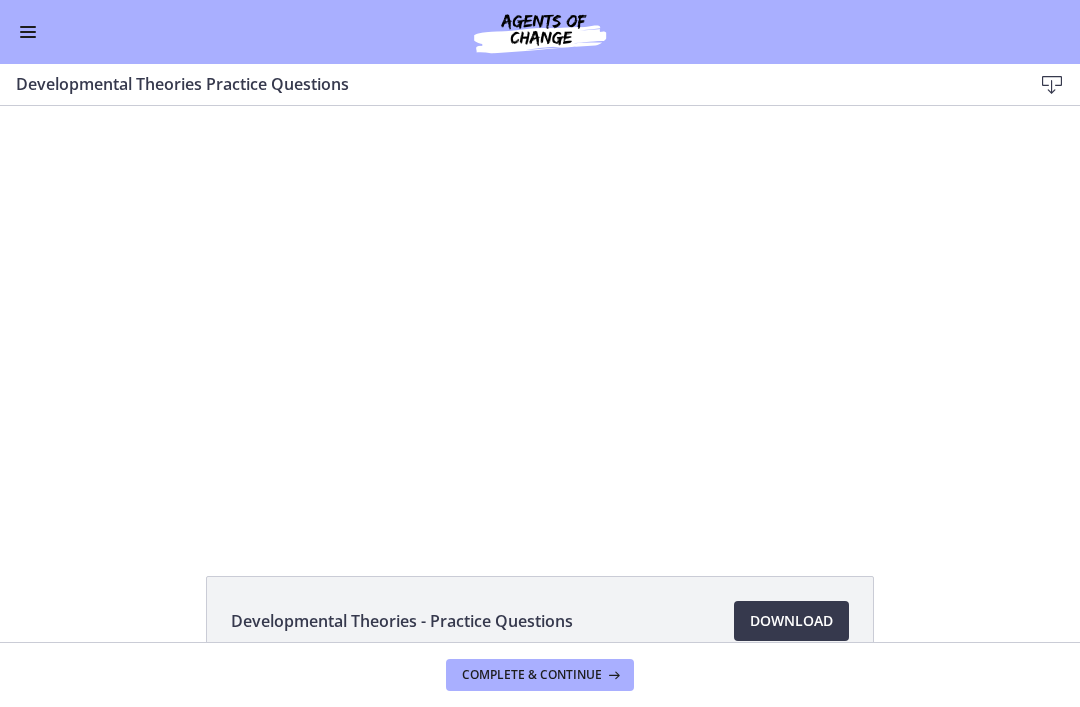 click at bounding box center [539, 318] 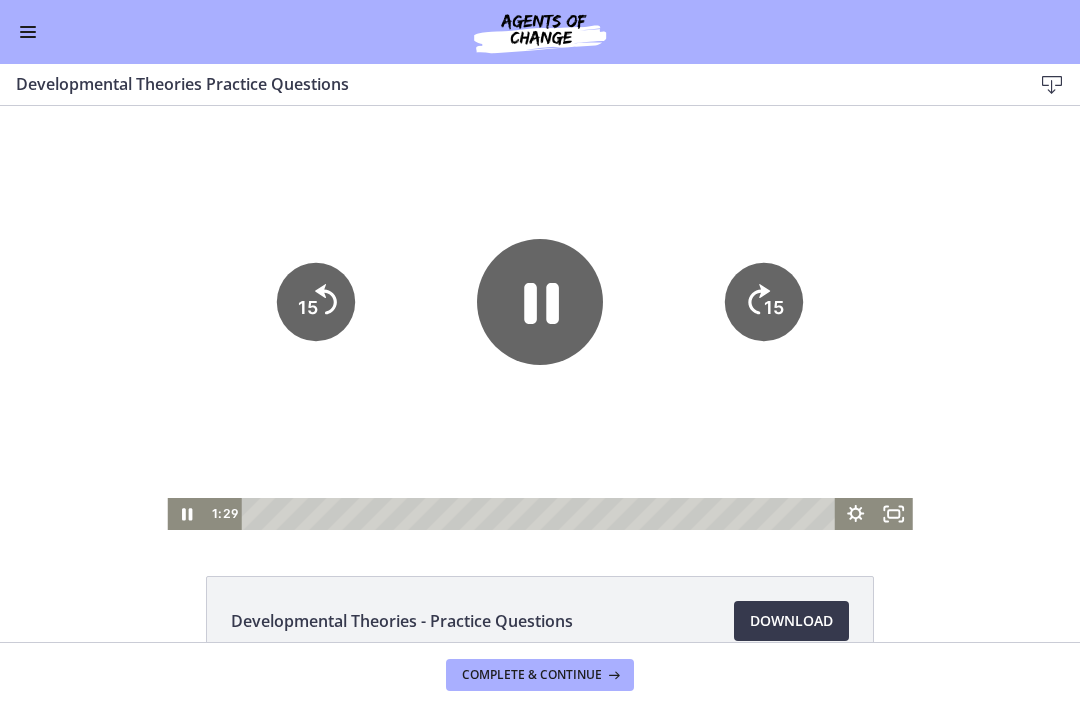 click 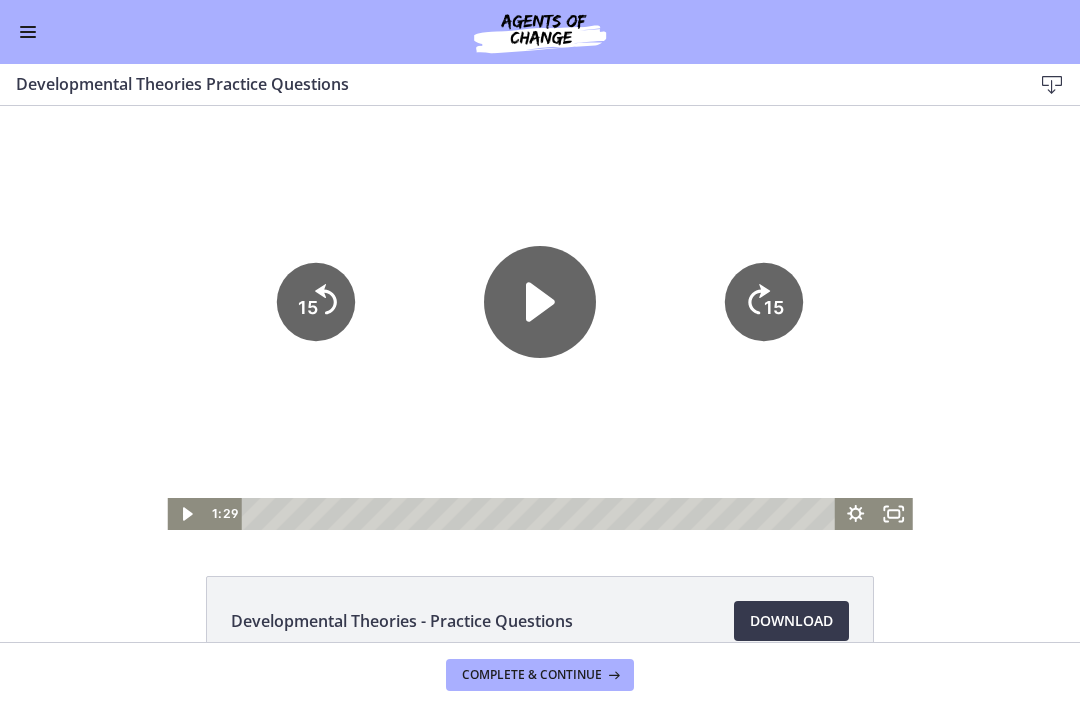 click at bounding box center (539, 318) 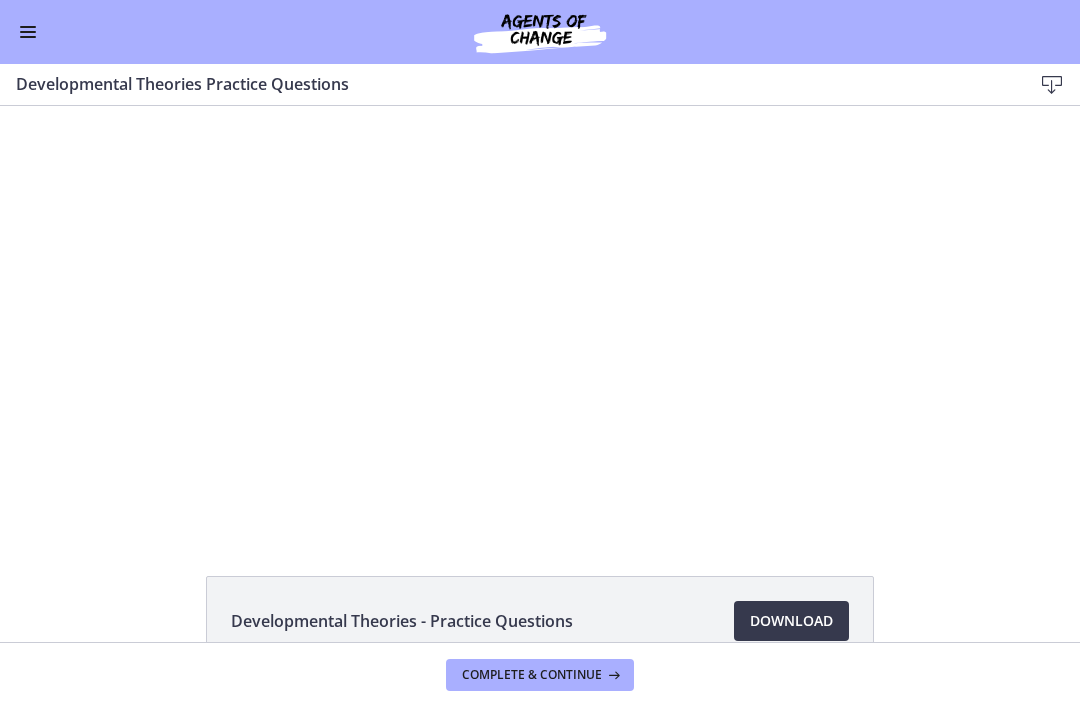 click at bounding box center [539, 318] 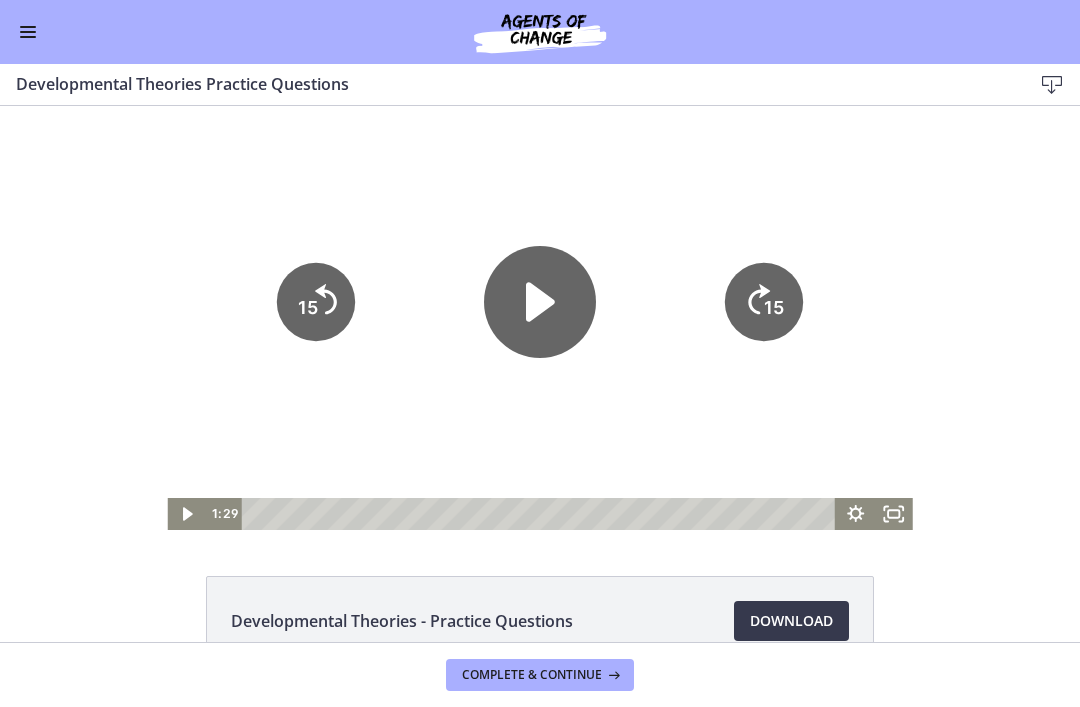 click 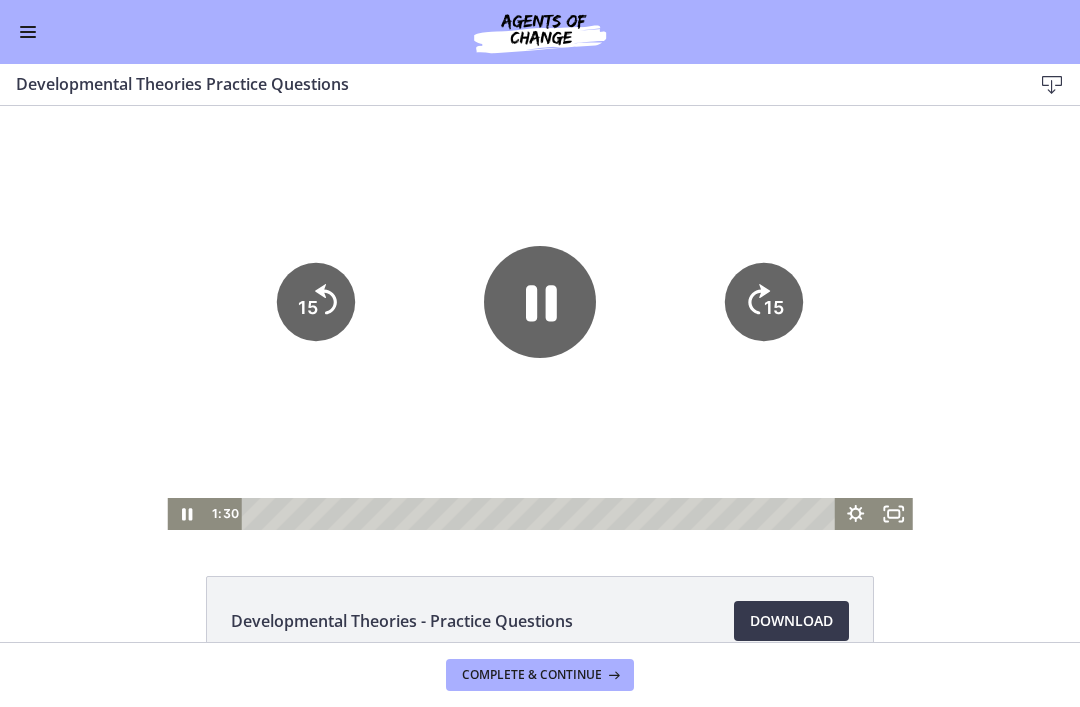 click on "Tap for sound
@keyframes VOLUME_SMALL_WAVE_FLASH {
0% { opacity: 0; }
33% { opacity: 1; }
66% { opacity: 1; }
100% { opacity: 0; }
}
@keyframes VOLUME_LARGE_WAVE_FLASH {
0% { opacity: 0; }
33% { opacity: 1; }
66% { opacity: 1; }
100% { opacity: 0; }
}
.volume__small-wave {
animation: VOLUME_SMALL_WAVE_FLASH 2s infinite;
opacity: 0;
}
.volume__large-wave {
animation: VOLUME_LARGE_WAVE_FLASH 2s infinite .3s;
opacity: 0;
}
15 15 1:30" at bounding box center [540, 318] 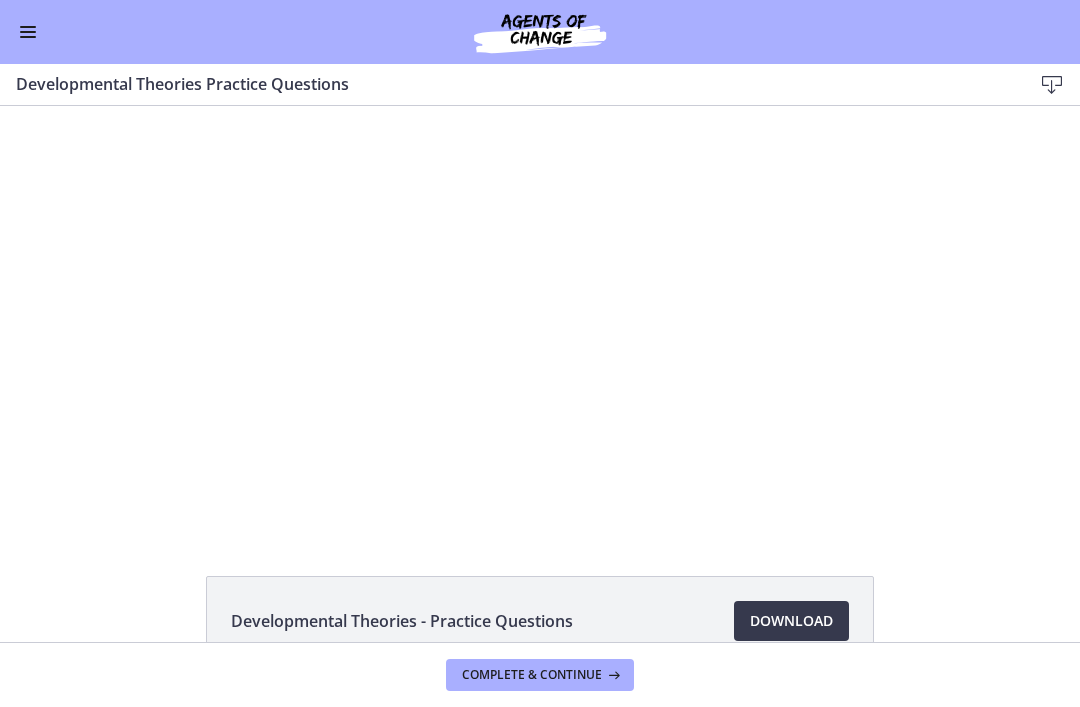 click at bounding box center (539, 318) 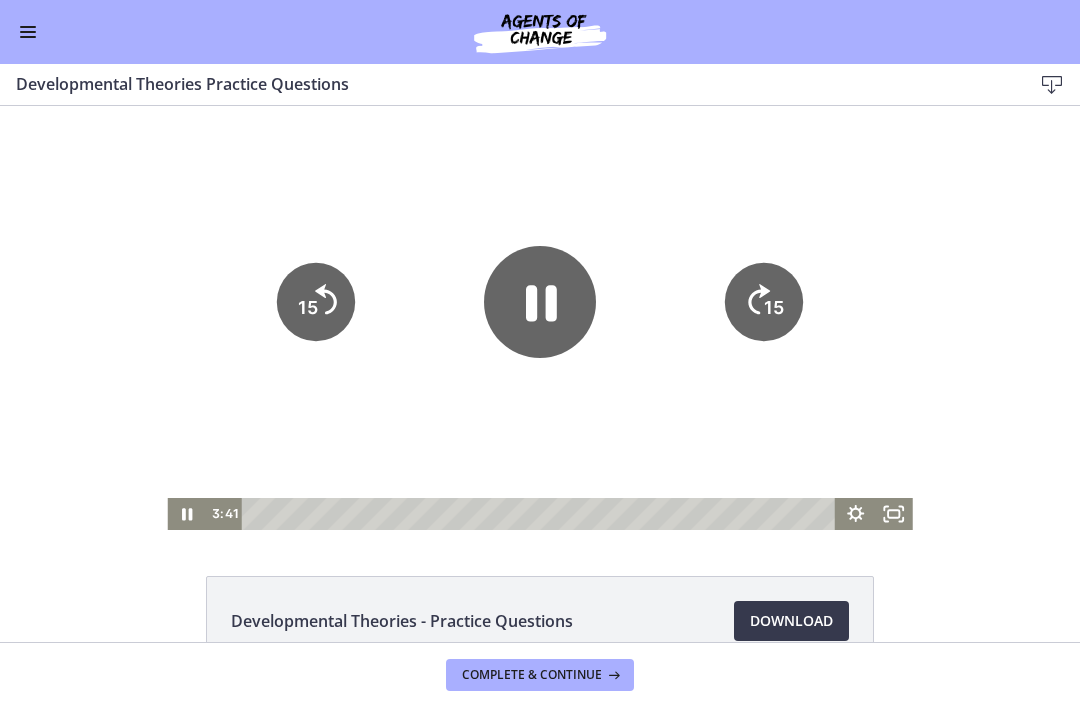 click 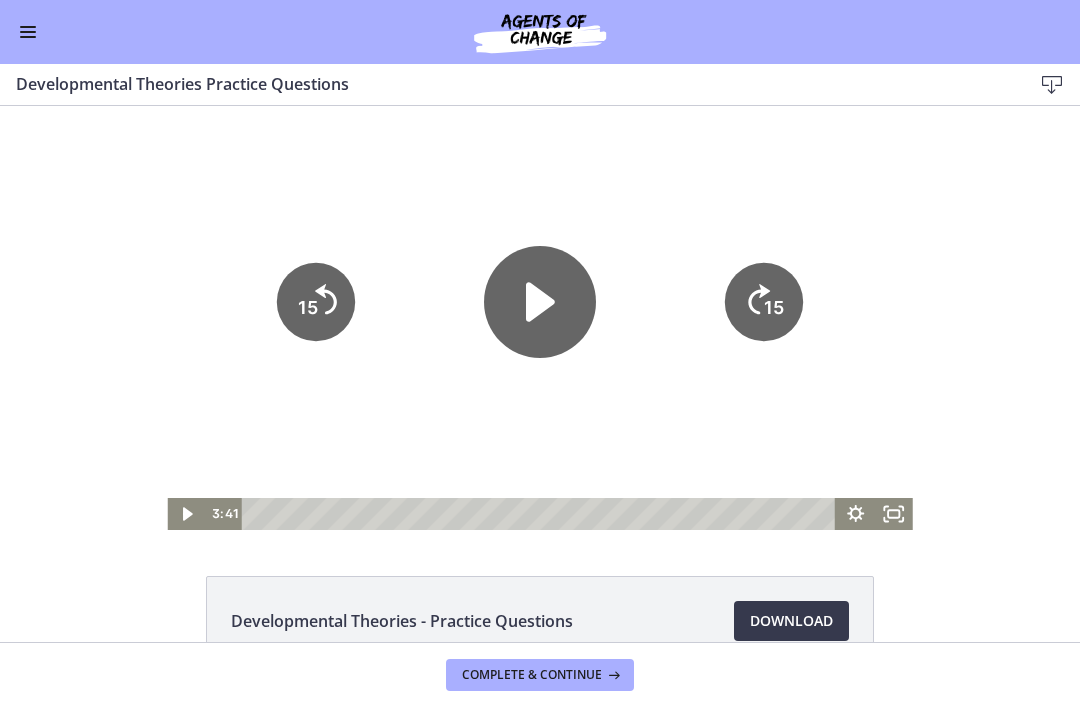 click 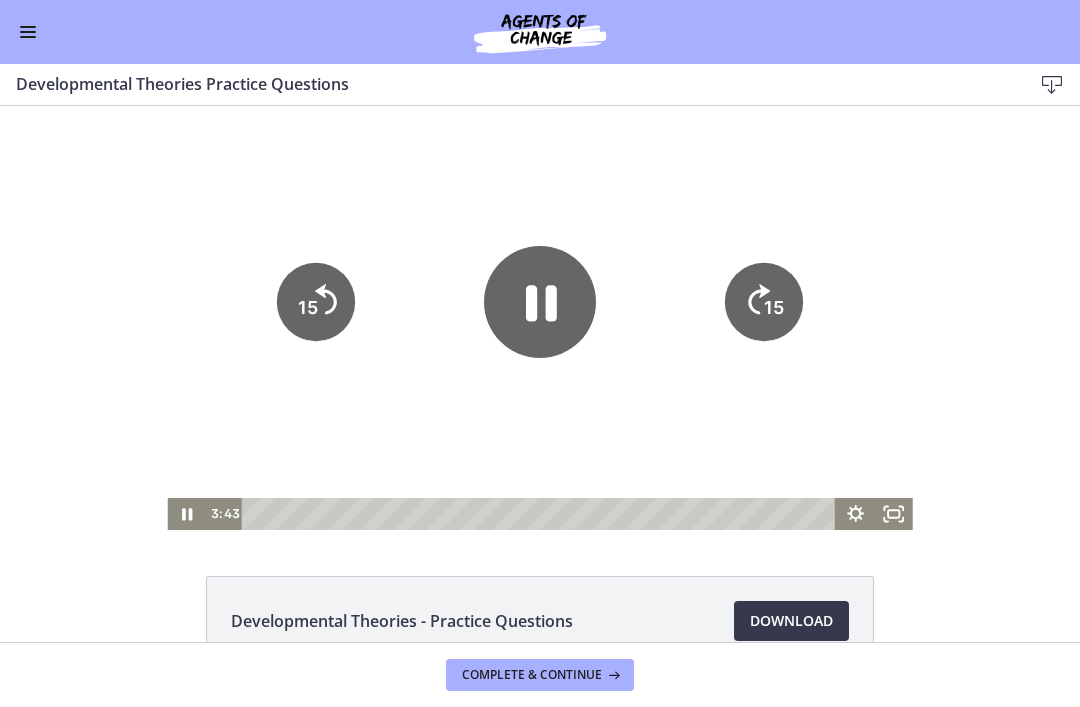 click 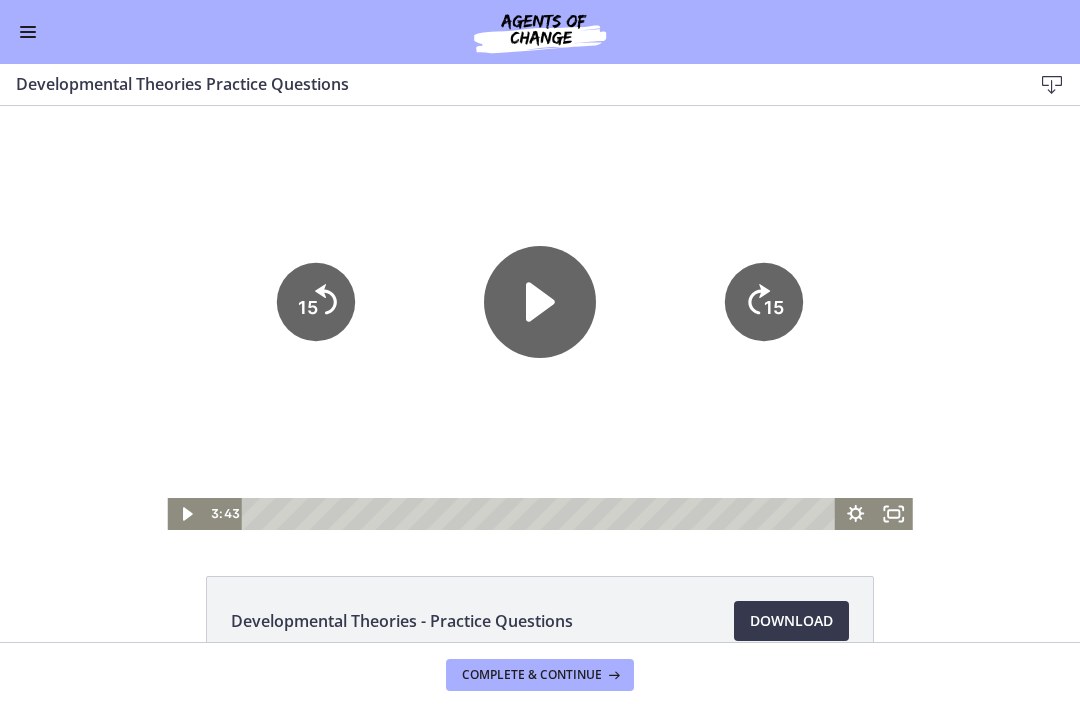 click 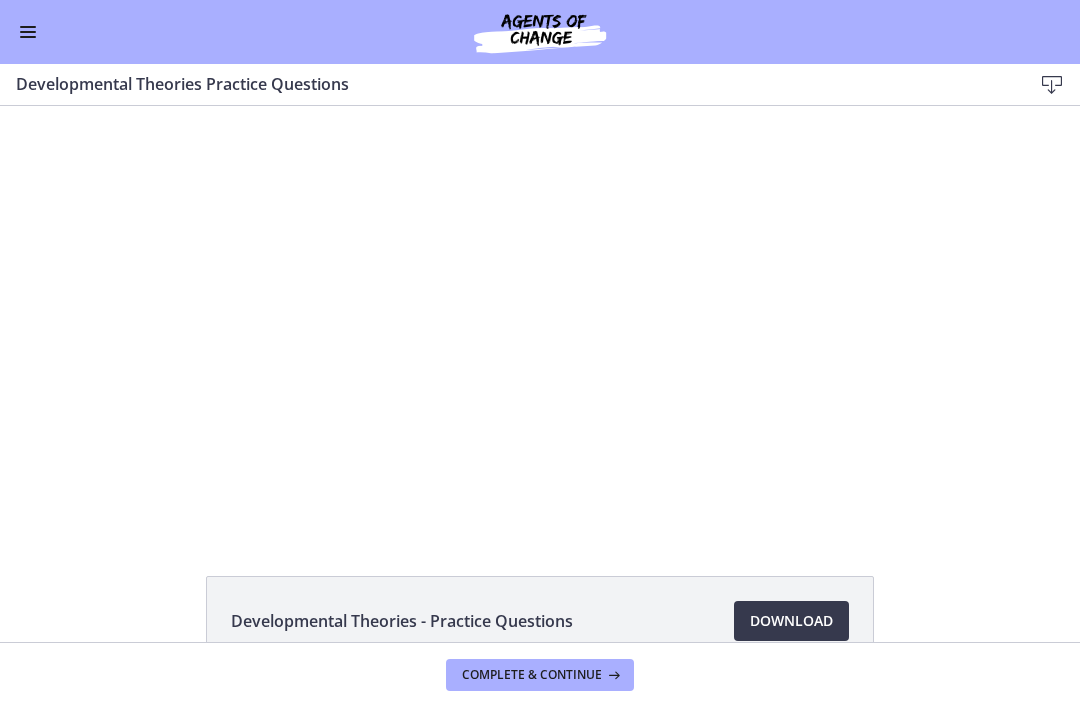 click at bounding box center (539, 318) 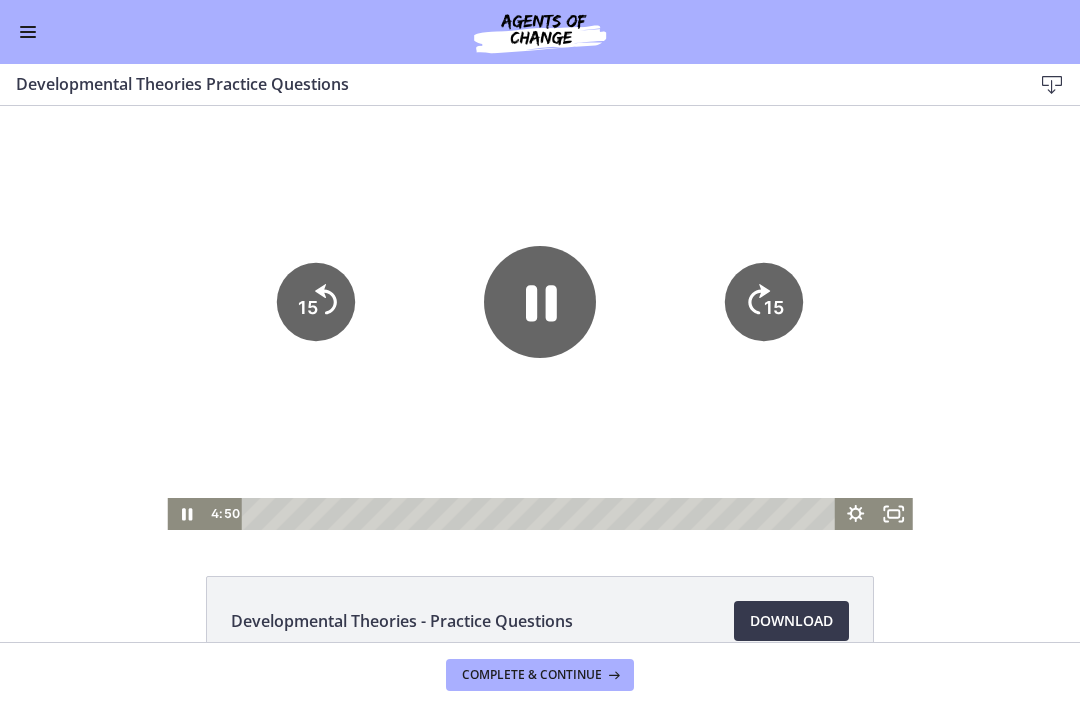 click 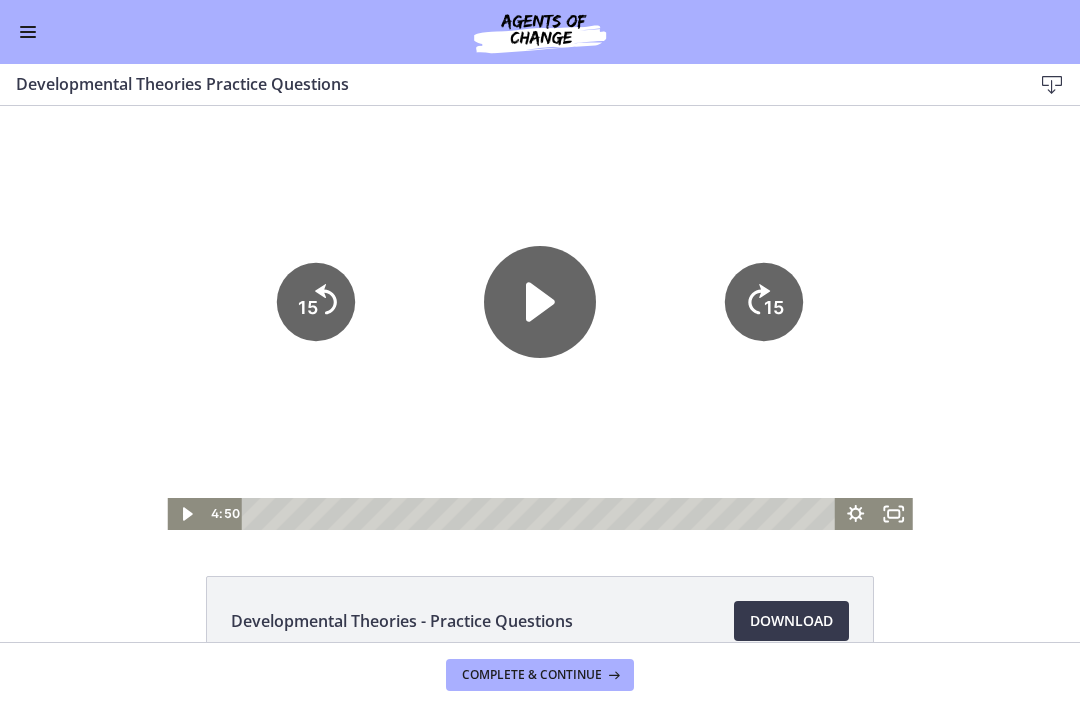 click 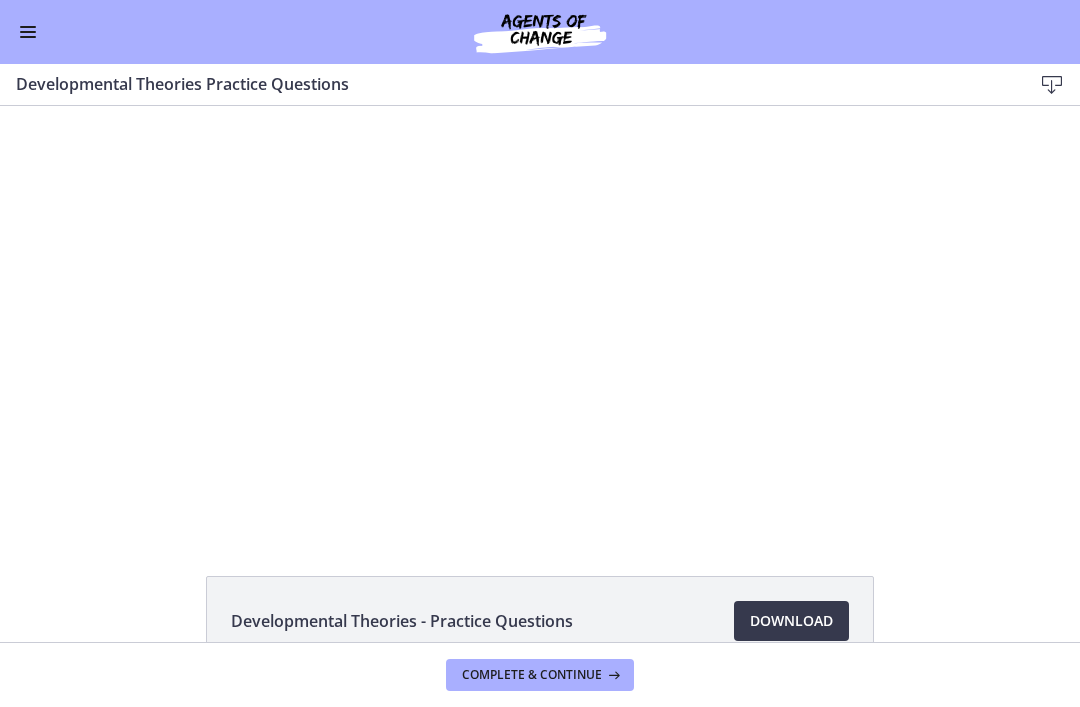 click at bounding box center (539, 318) 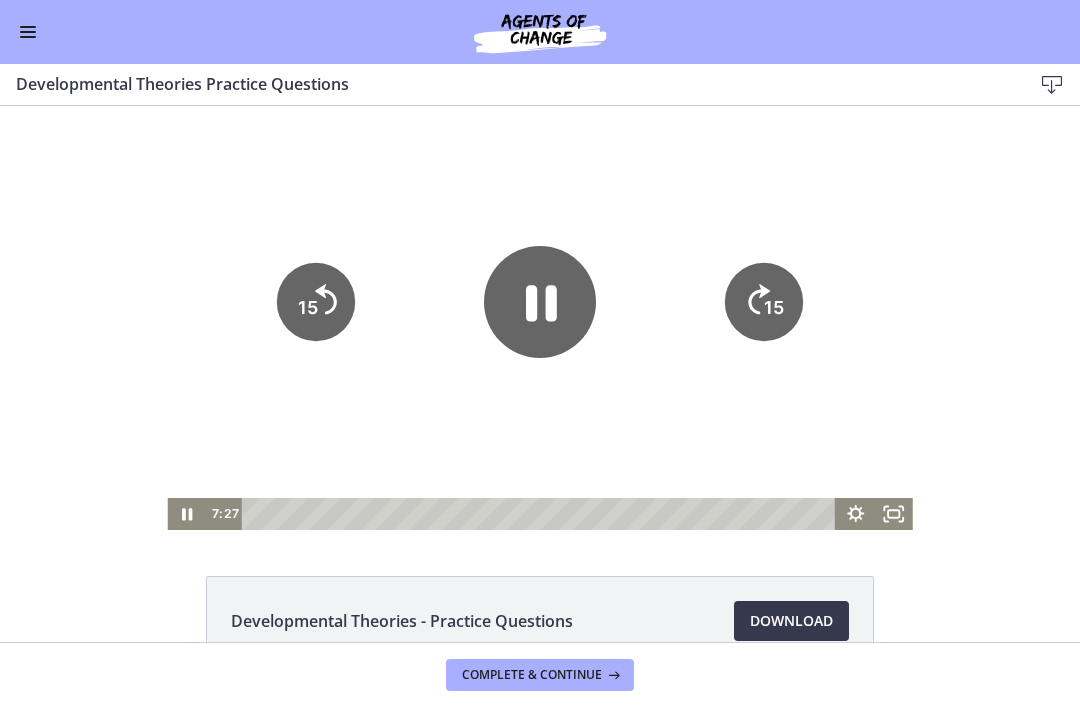 click at bounding box center [539, 318] 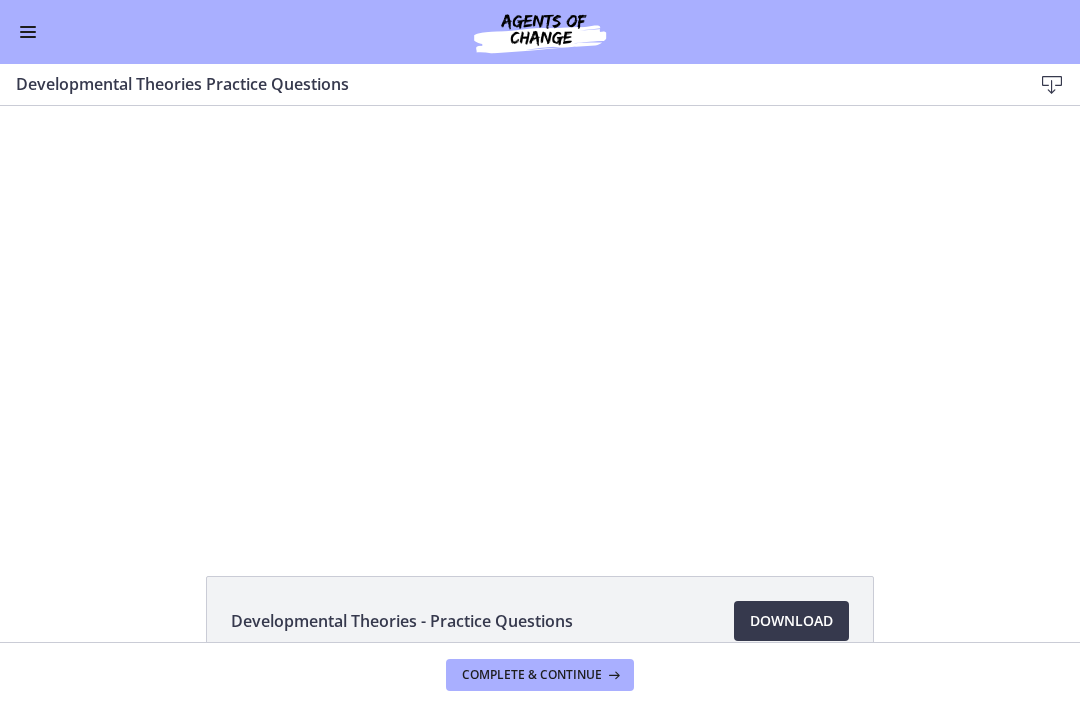 click at bounding box center [539, 318] 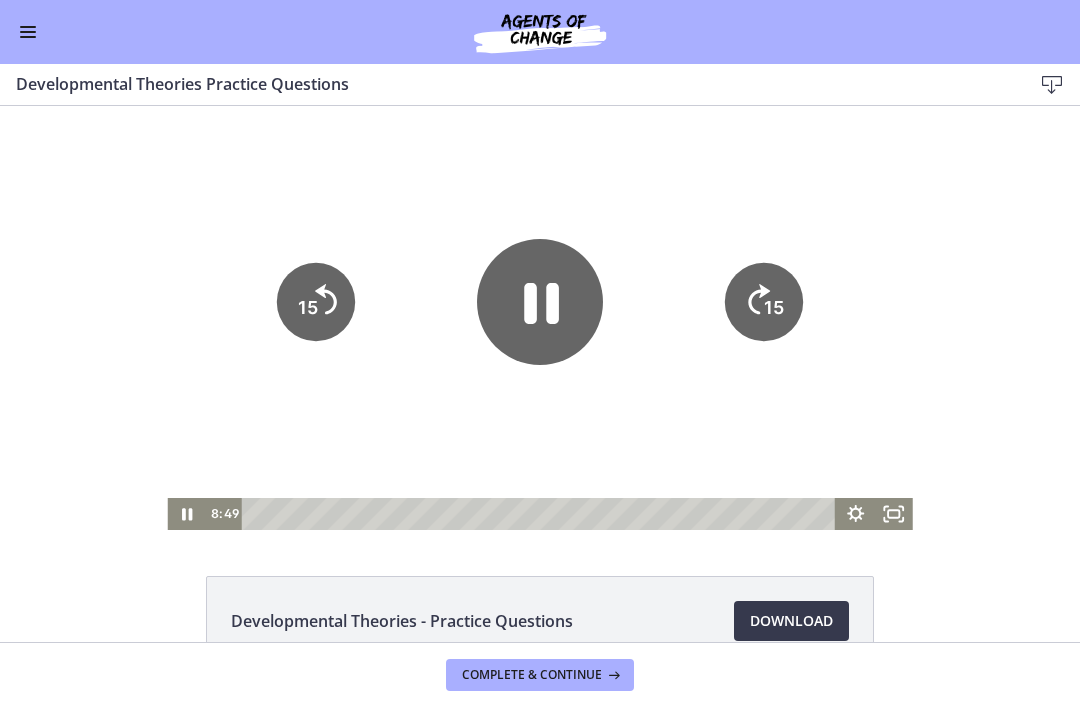 click 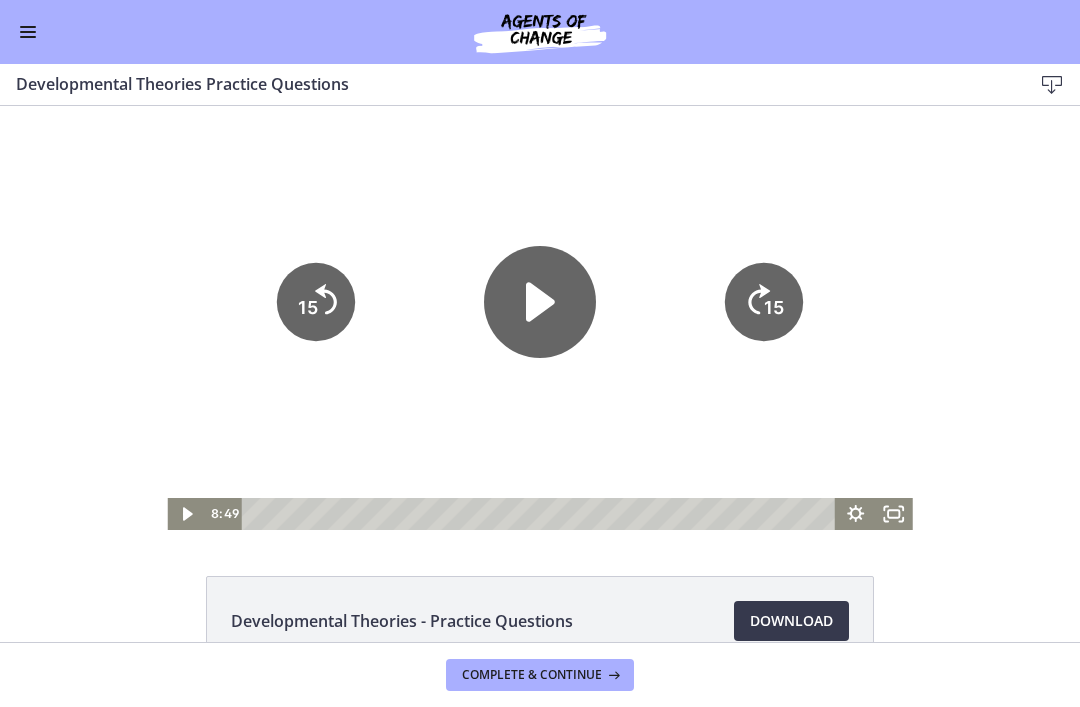 click 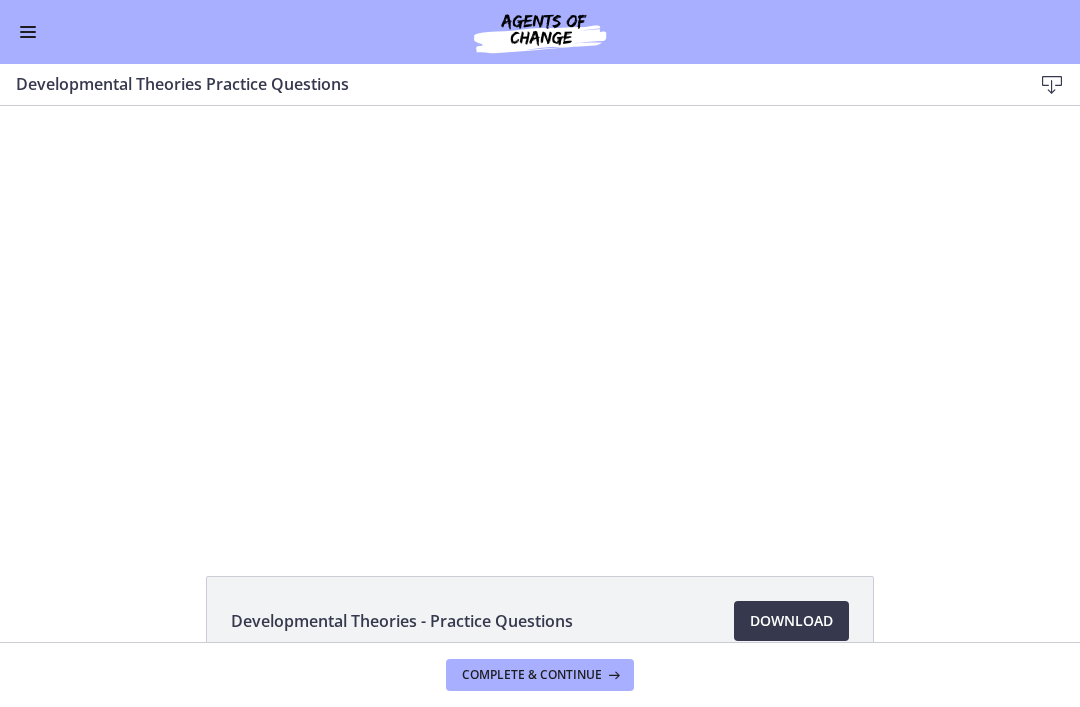 click at bounding box center (539, 318) 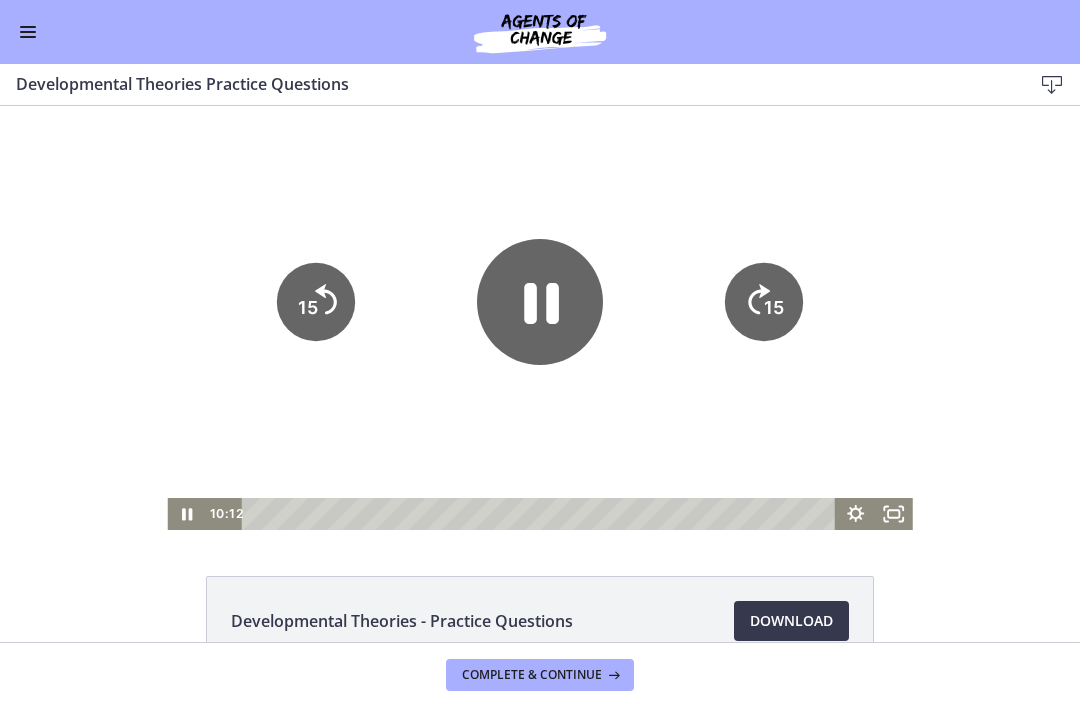 click 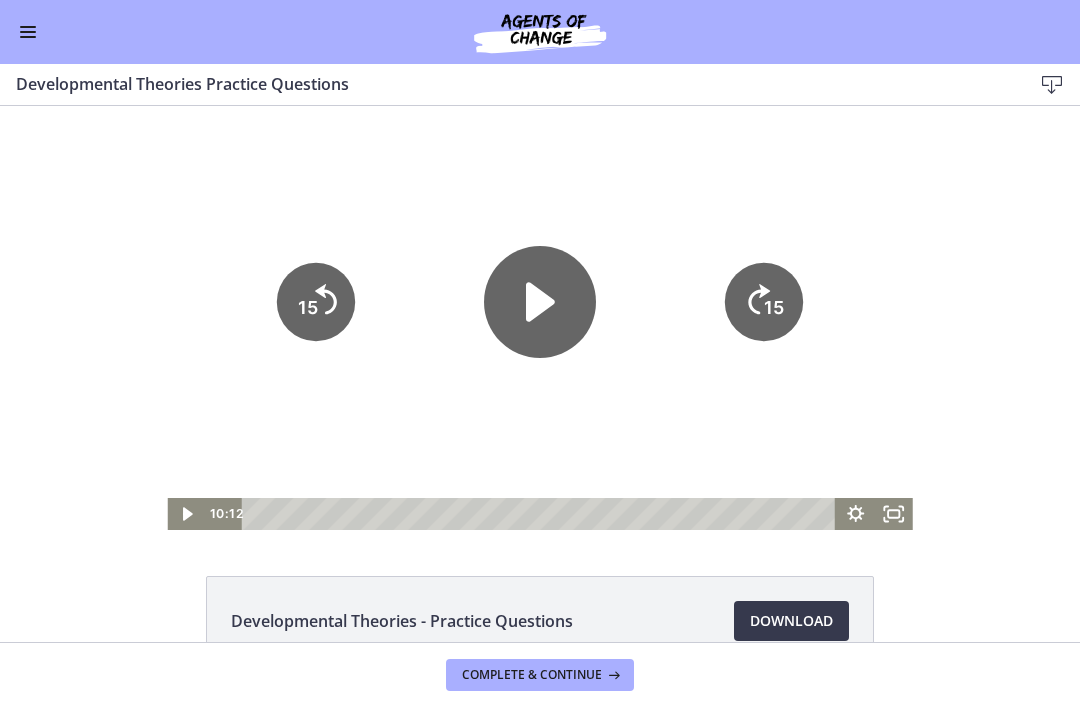 click at bounding box center (539, 318) 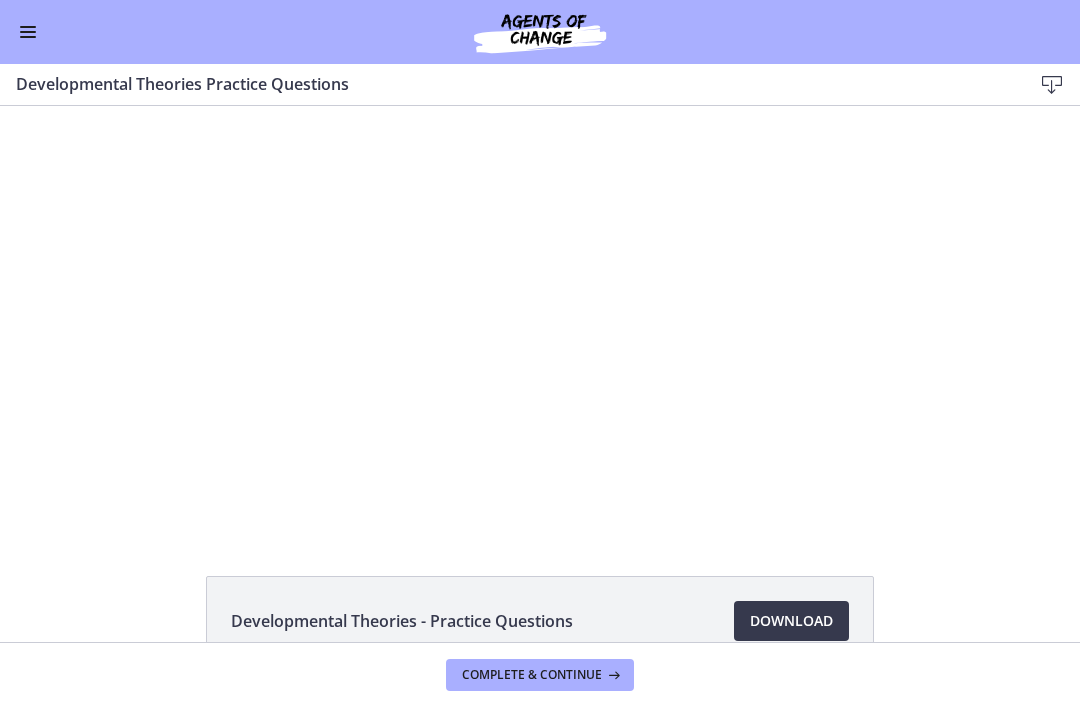 click at bounding box center [539, 318] 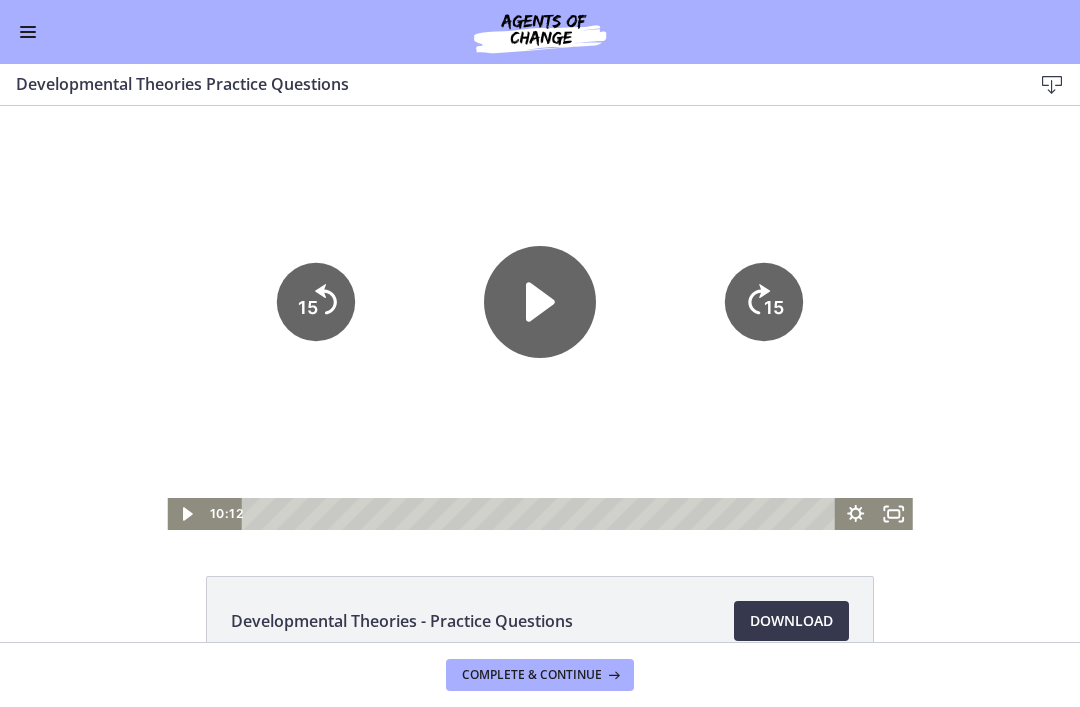 click 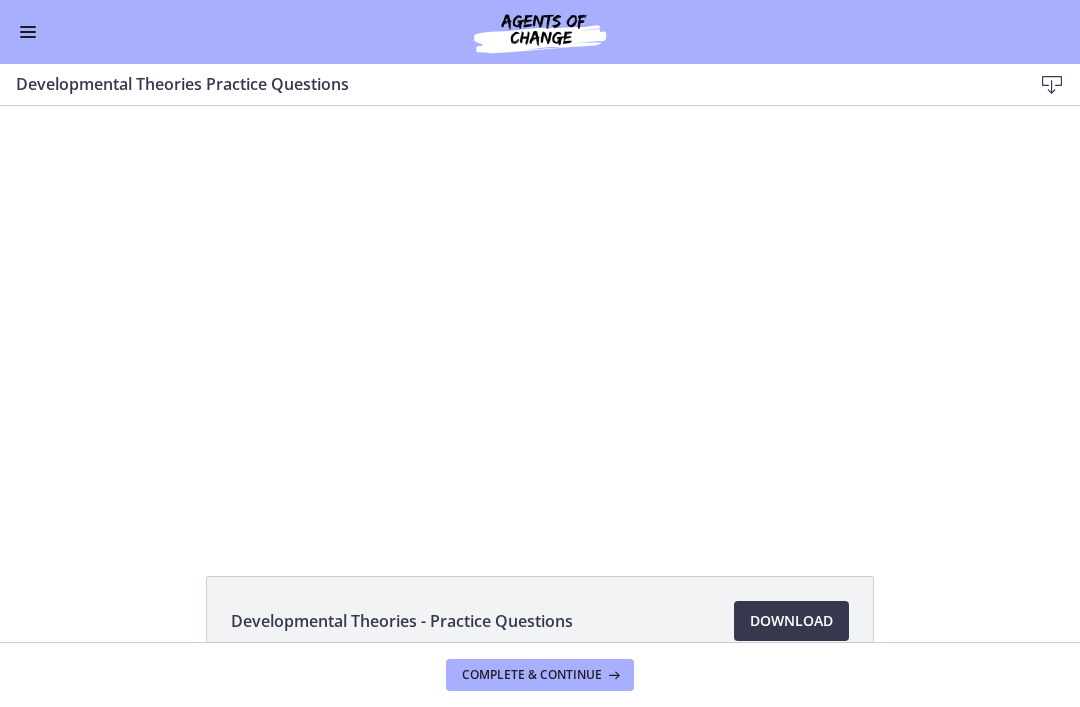 click at bounding box center (539, 318) 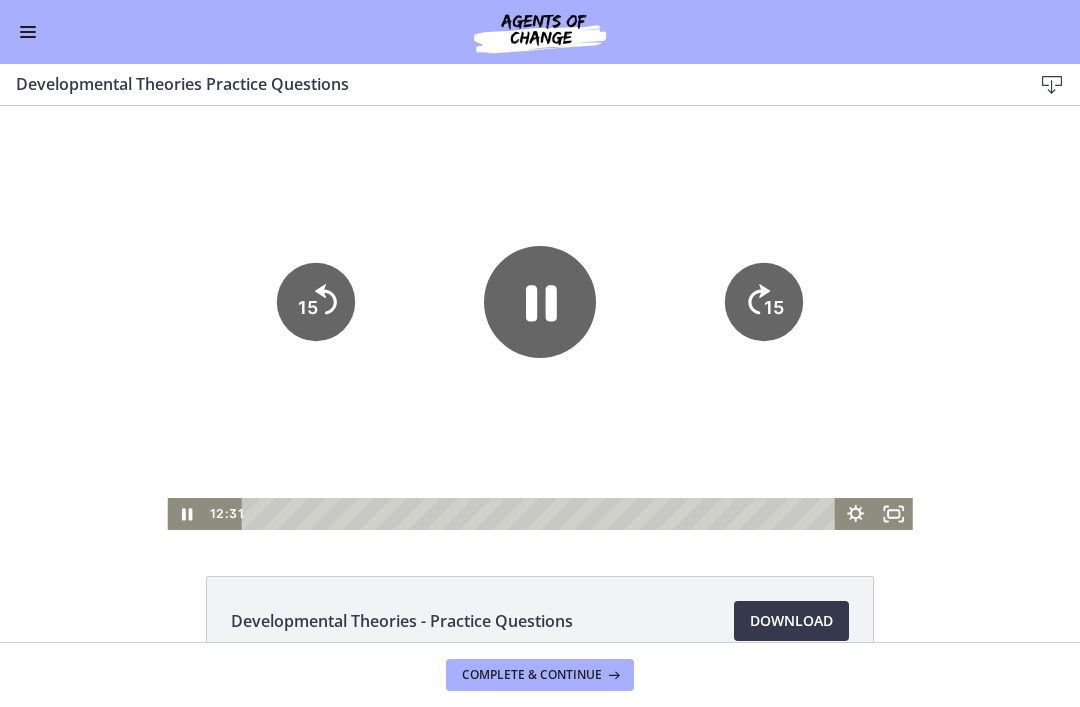click 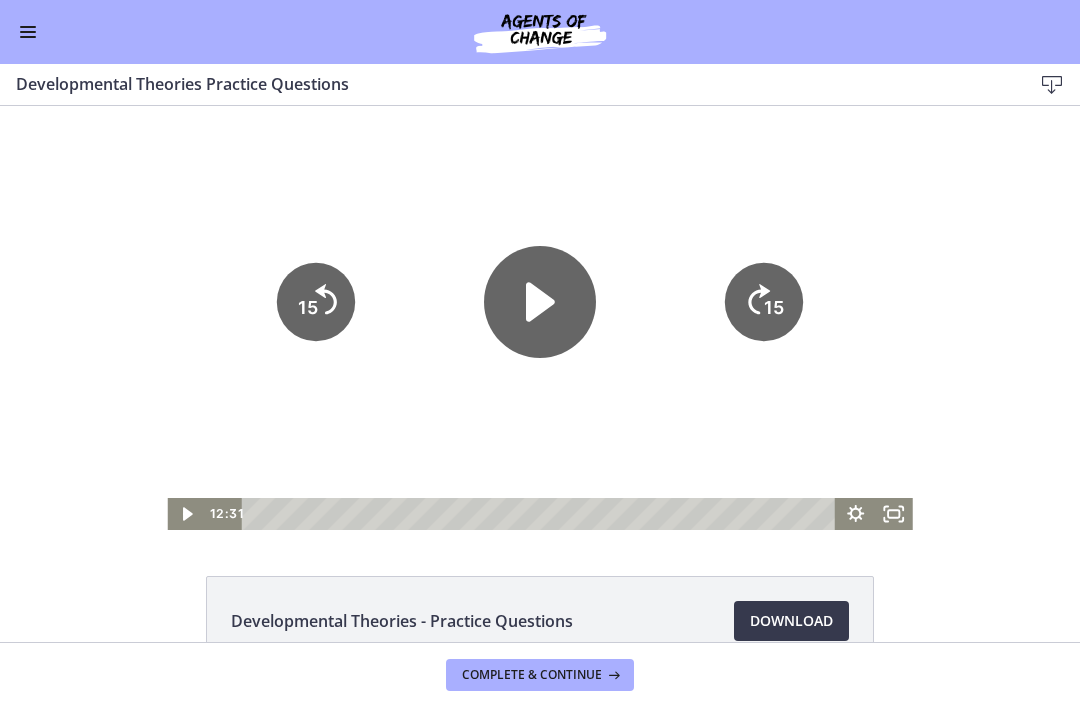 click at bounding box center [539, 318] 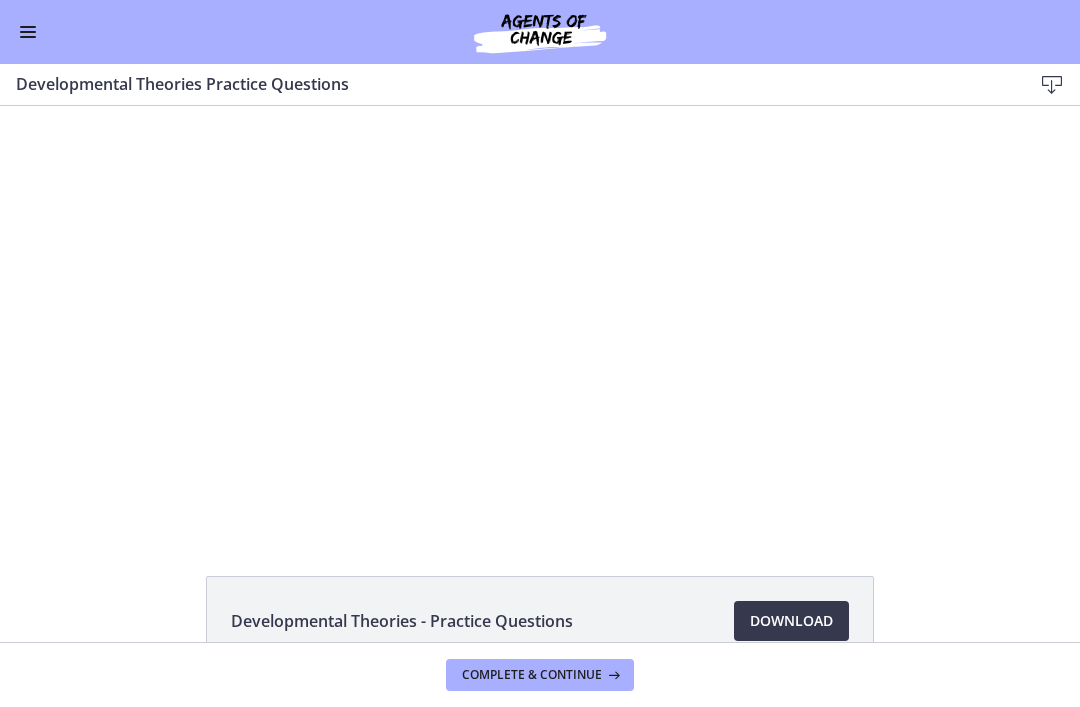 click at bounding box center (539, 318) 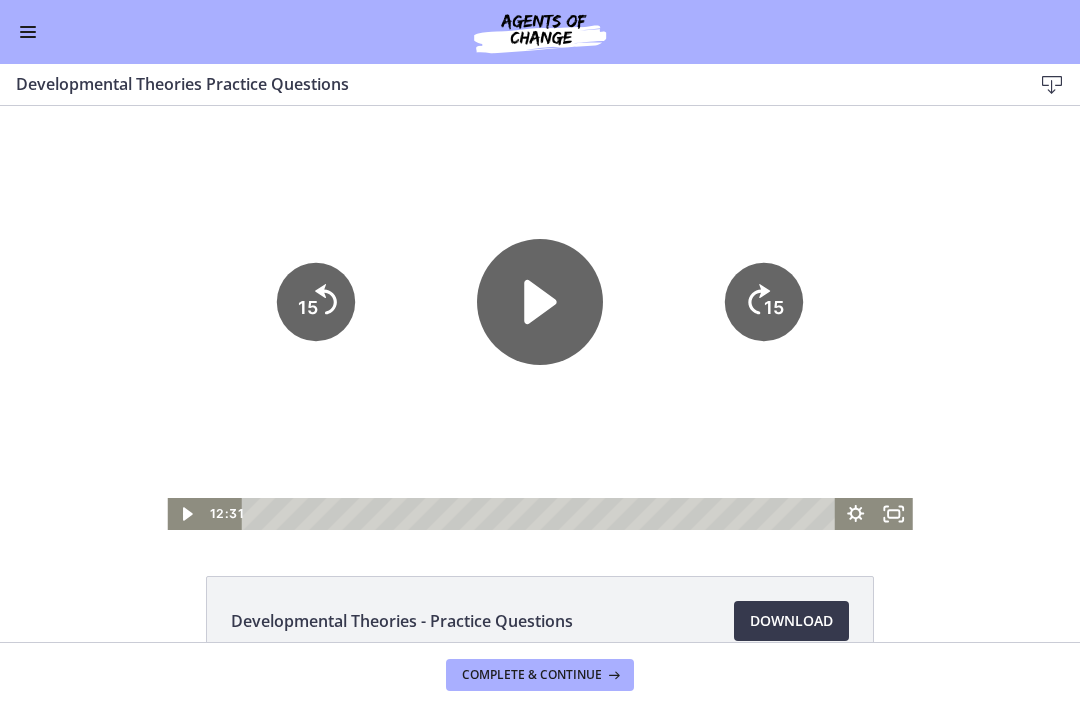 click 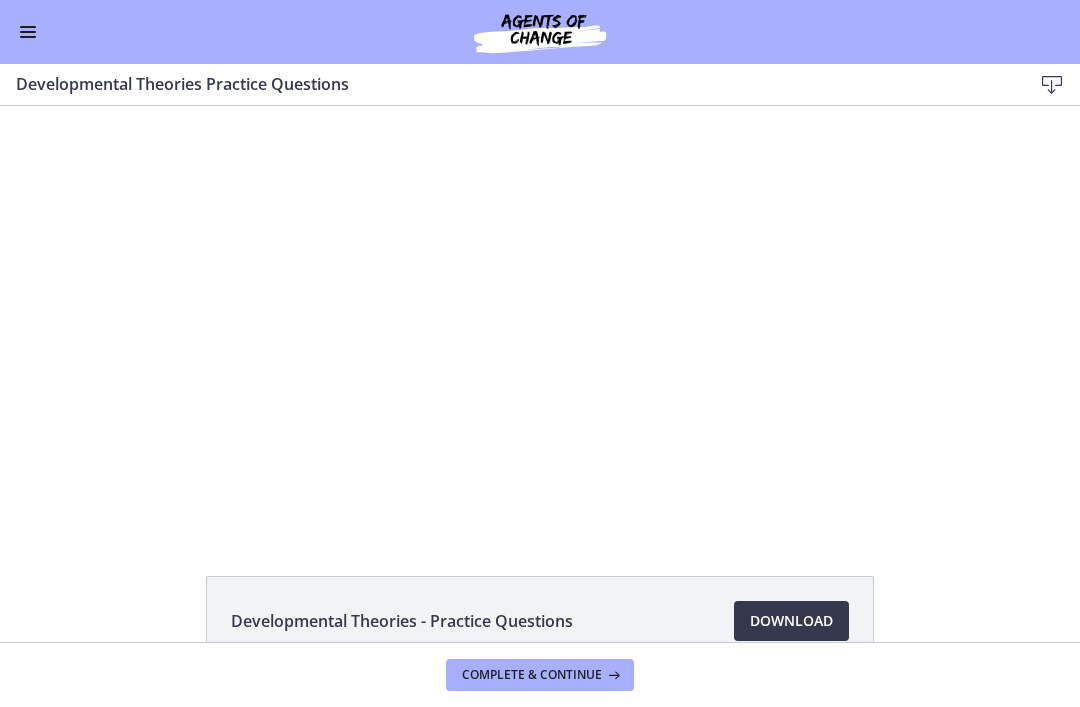 click at bounding box center [539, 318] 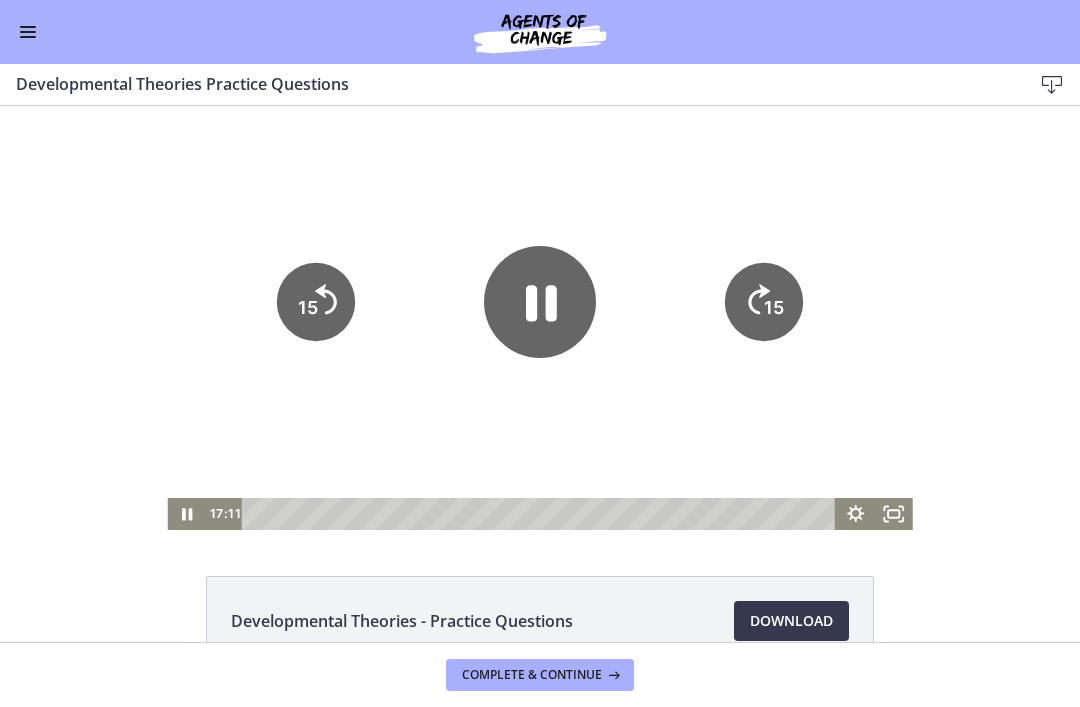 click 